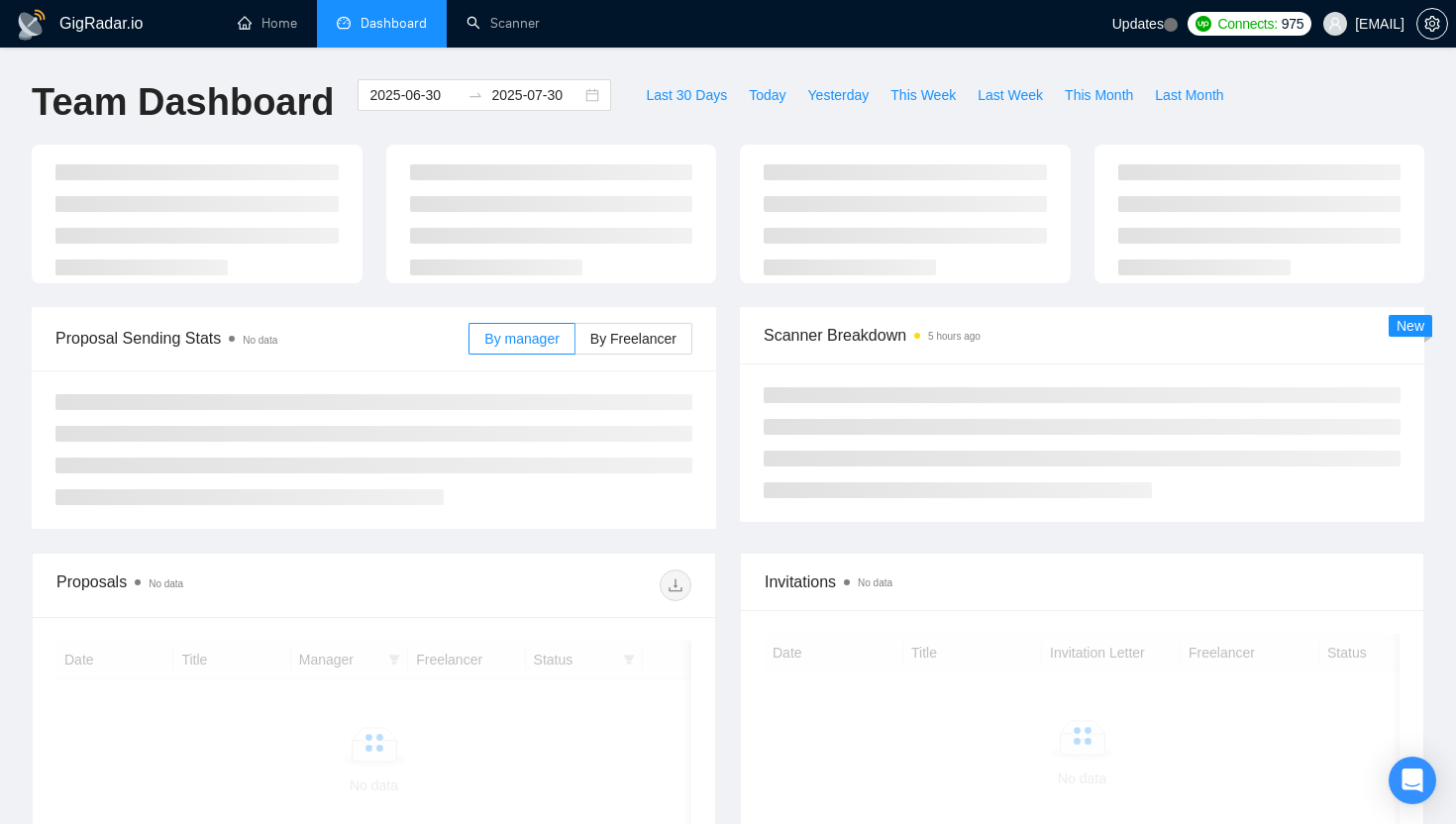 scroll, scrollTop: 0, scrollLeft: 0, axis: both 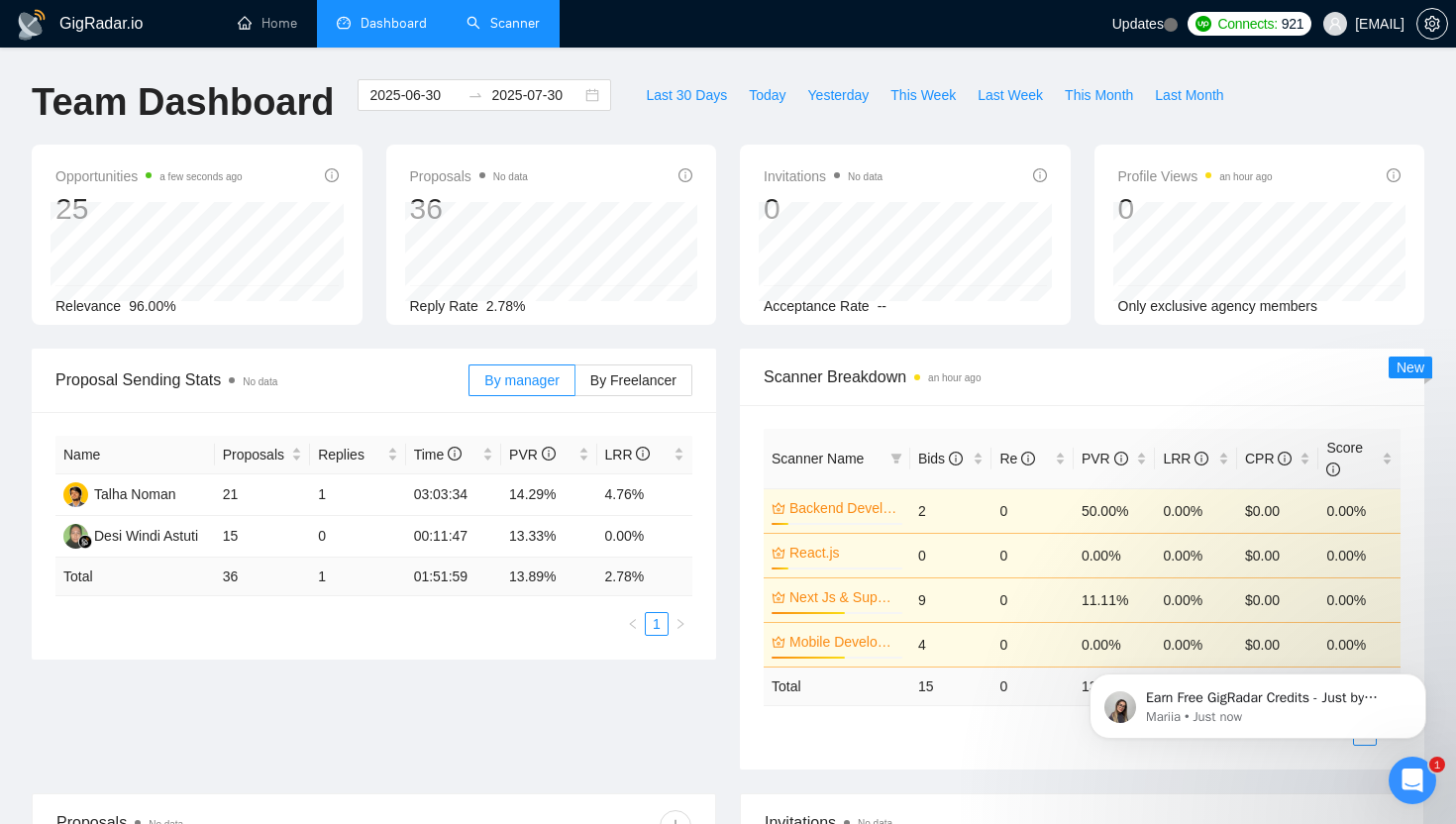 click on "Scanner" at bounding box center [503, 23] 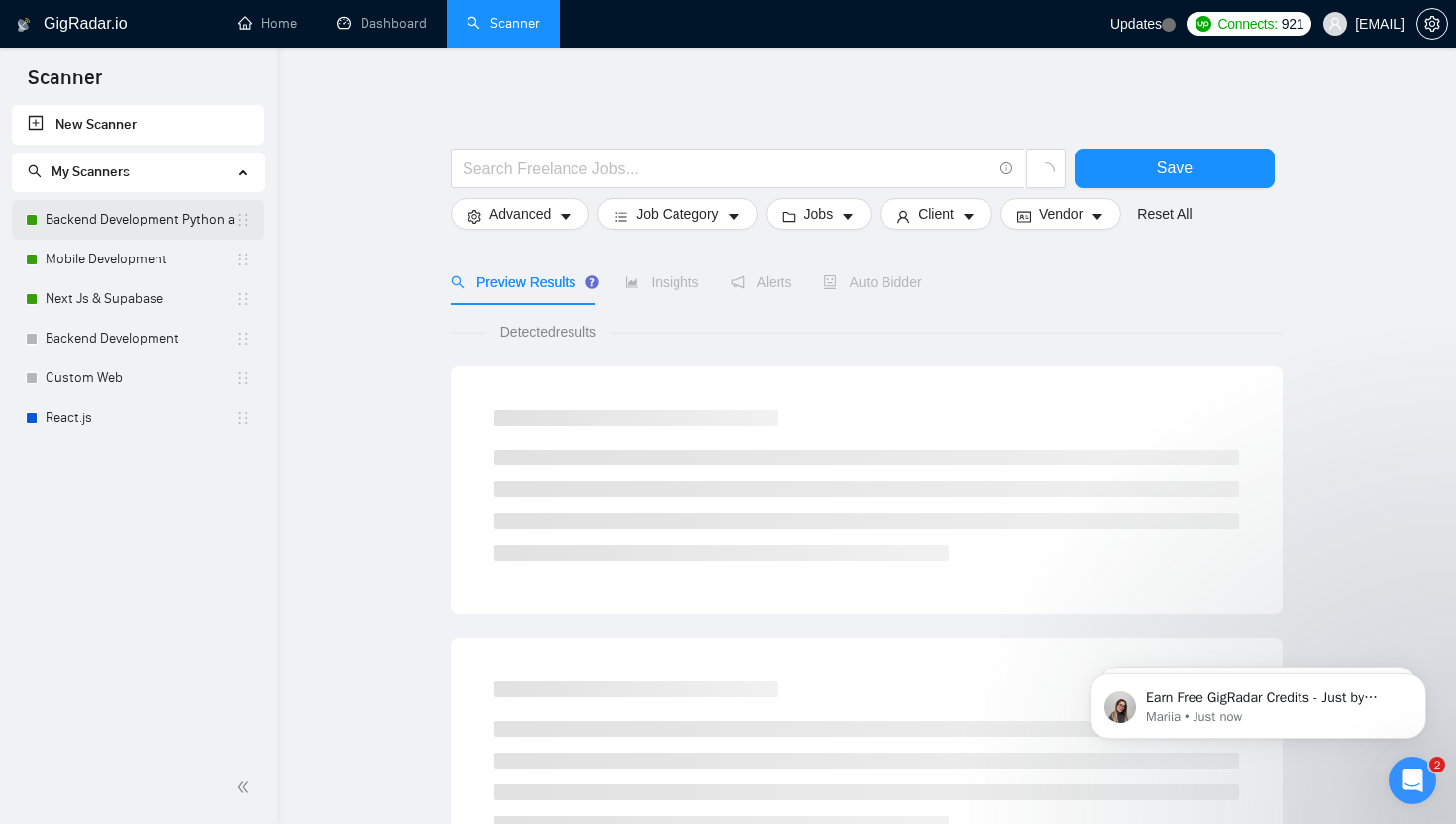 click on "Backend Development Python and Go" at bounding box center [140, 220] 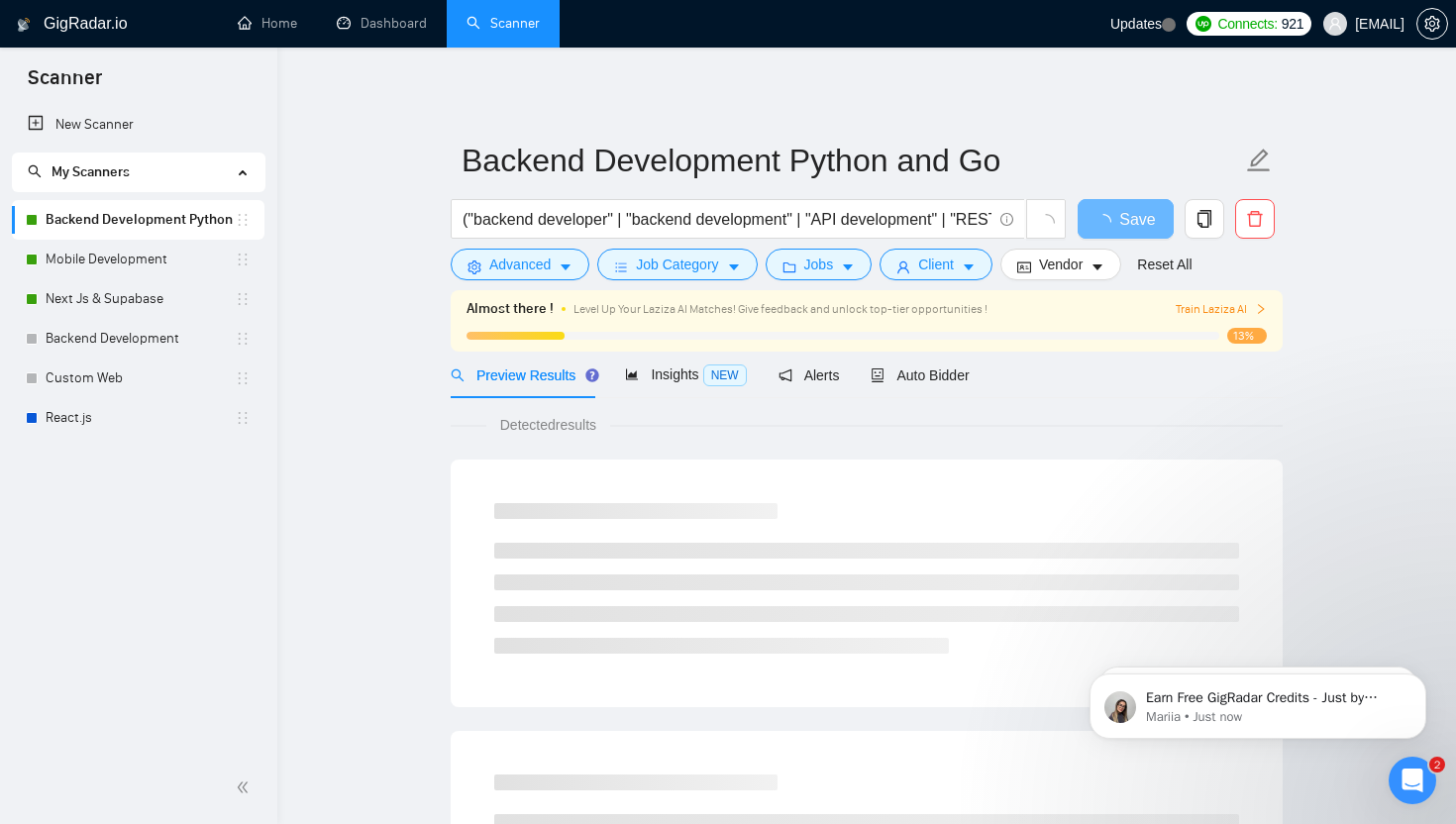 click on "Train Laziza AI" at bounding box center [1221, 309] 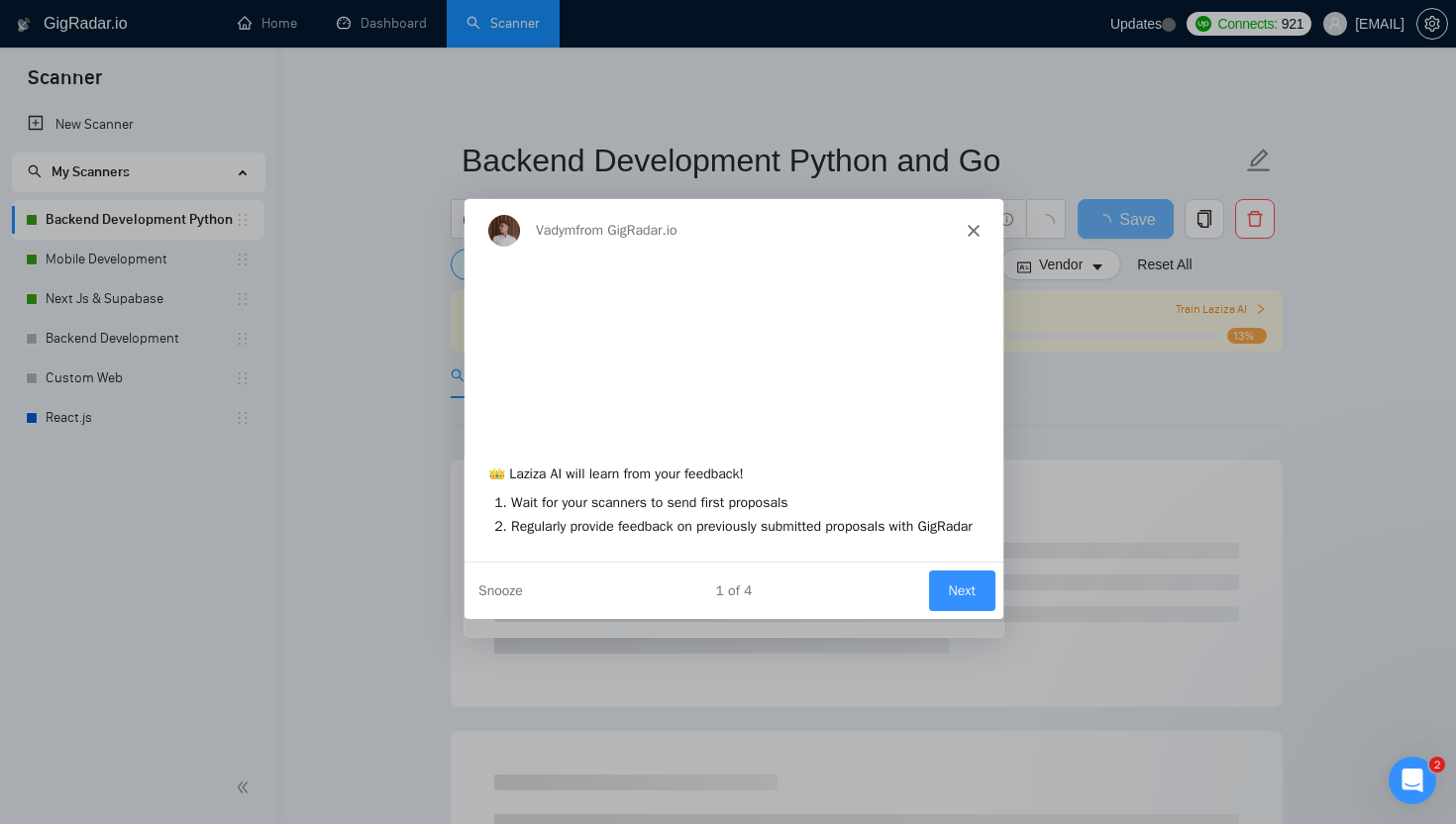 scroll, scrollTop: 0, scrollLeft: 0, axis: both 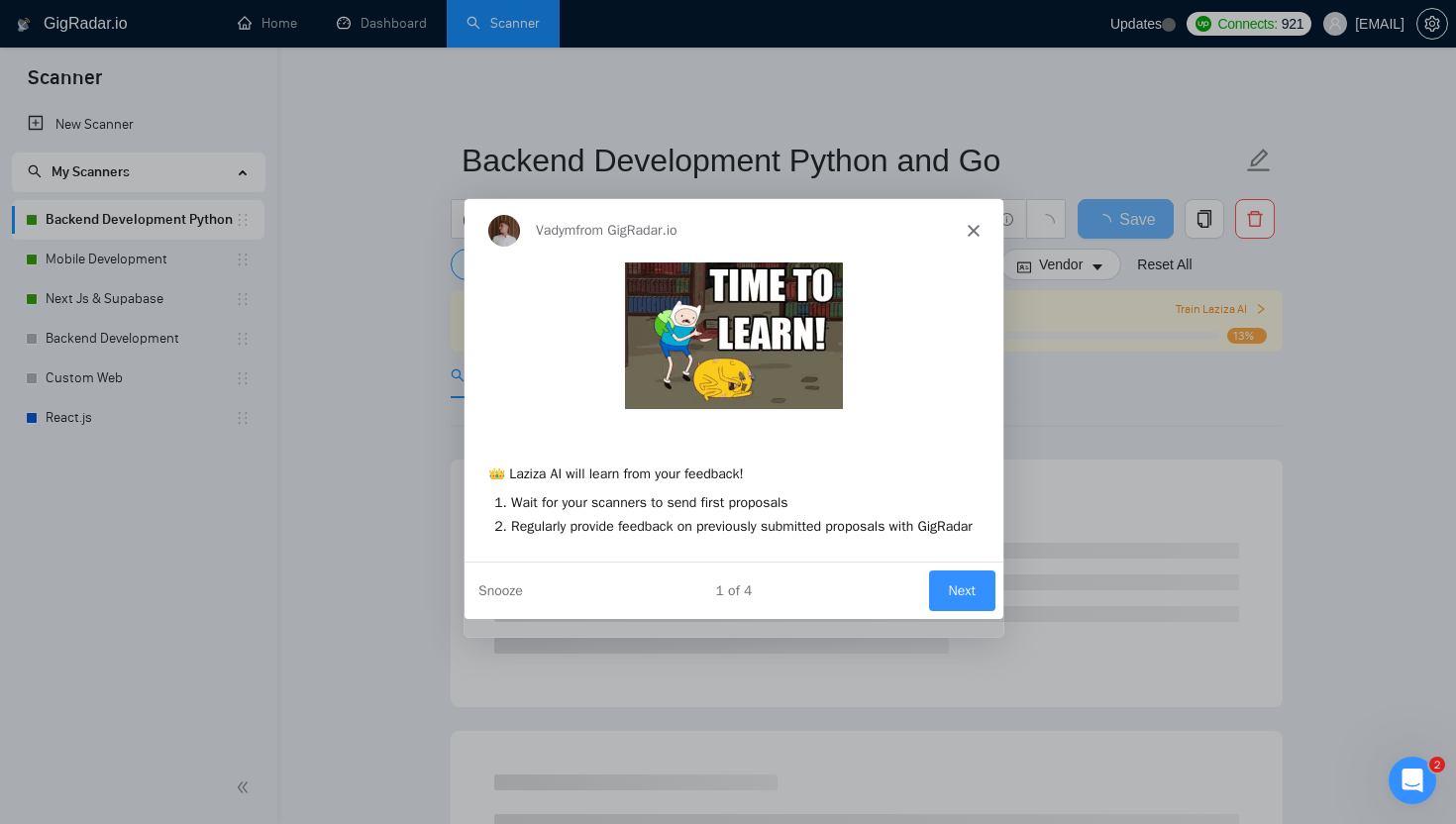 click 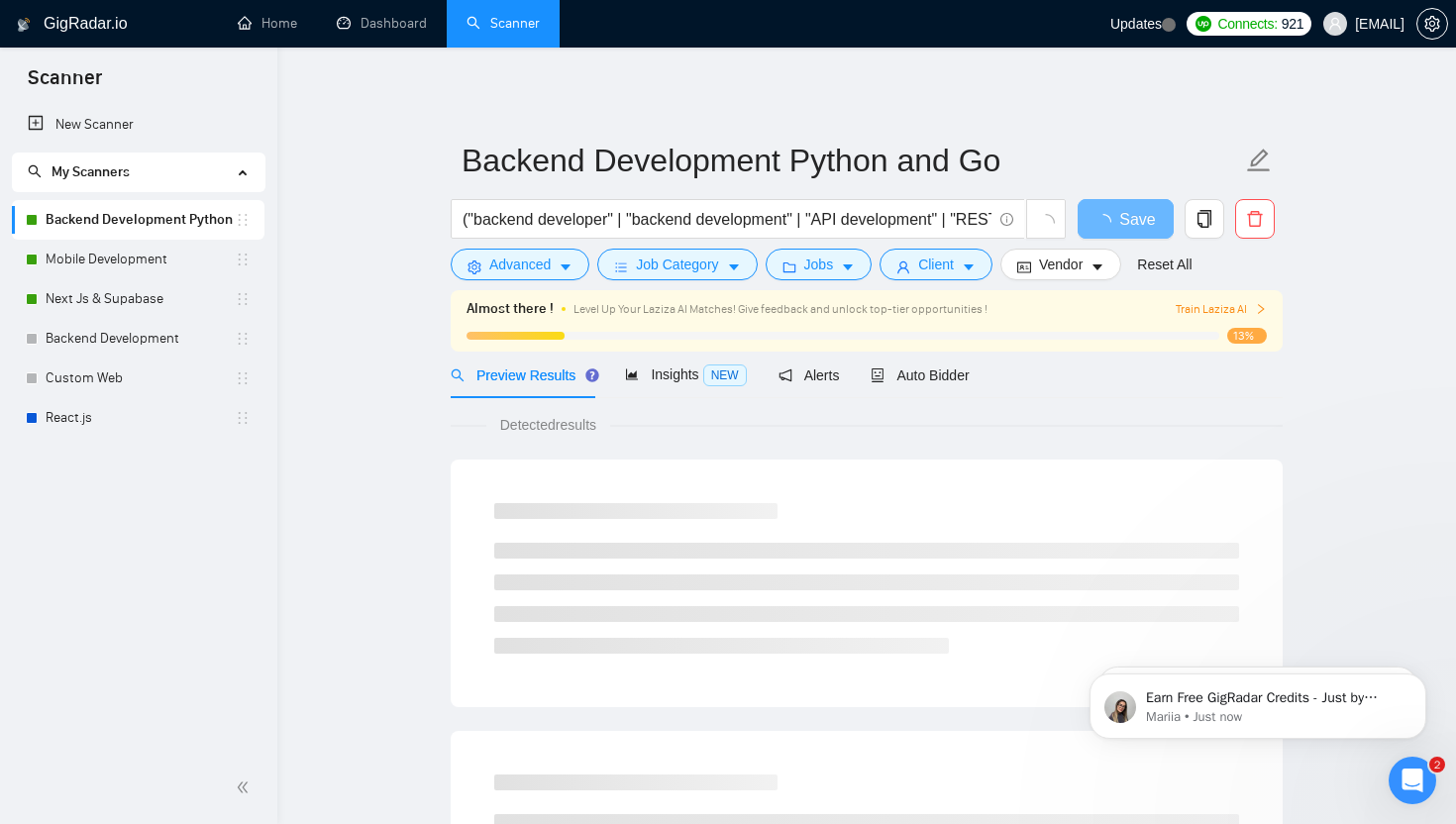 scroll, scrollTop: 0, scrollLeft: 0, axis: both 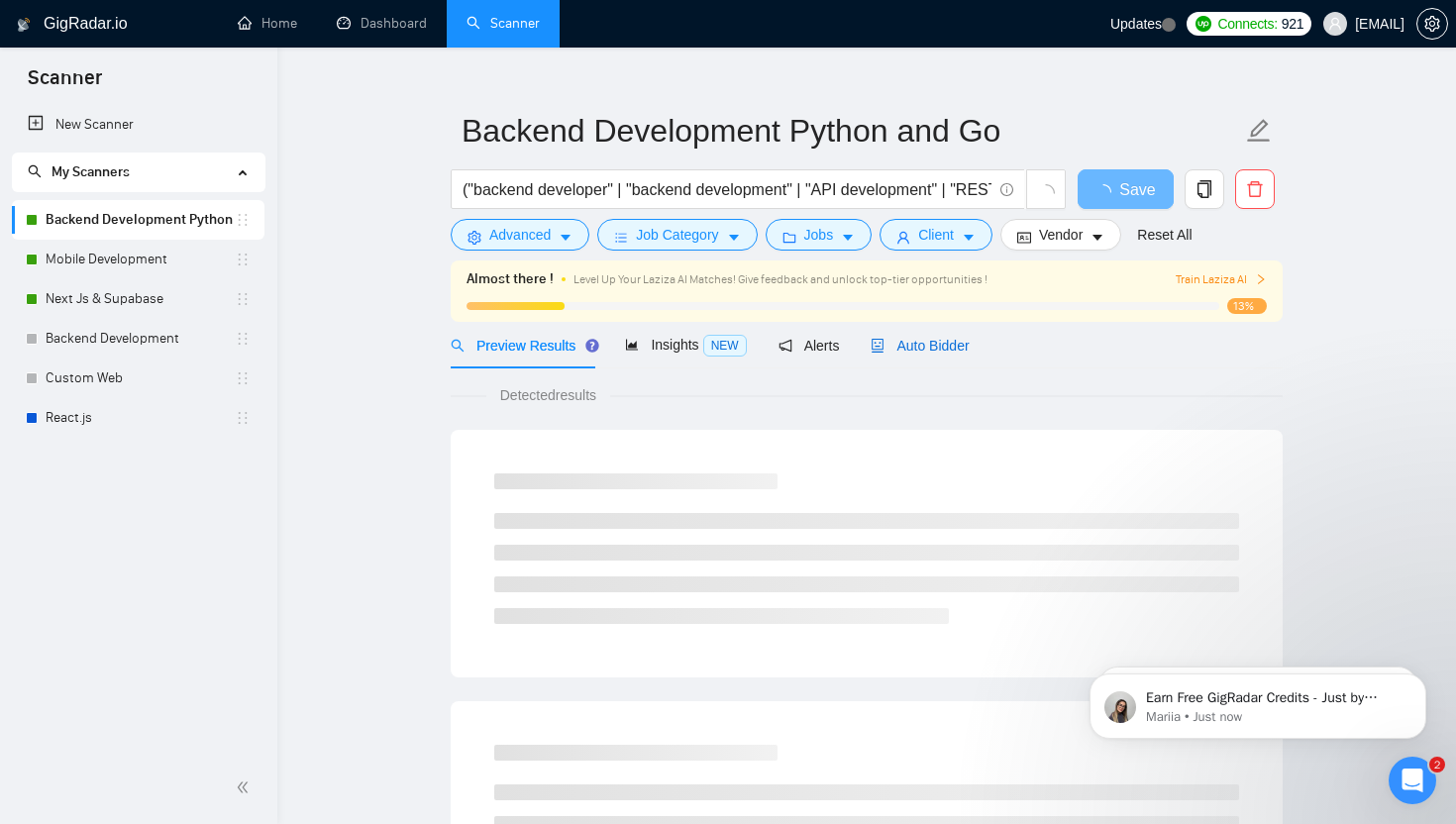 click on "Auto Bidder" at bounding box center [919, 346] 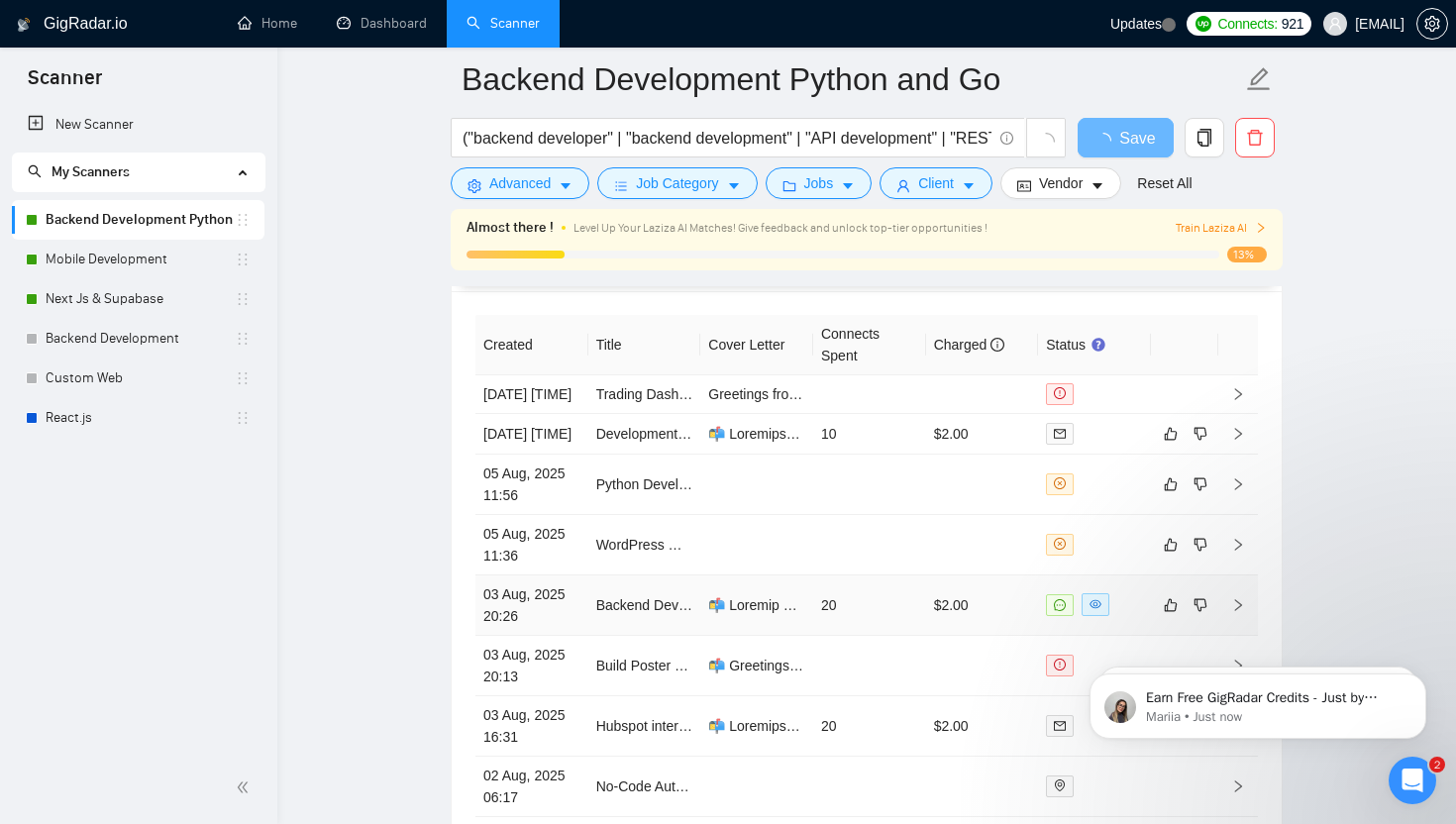 scroll, scrollTop: 4905, scrollLeft: 0, axis: vertical 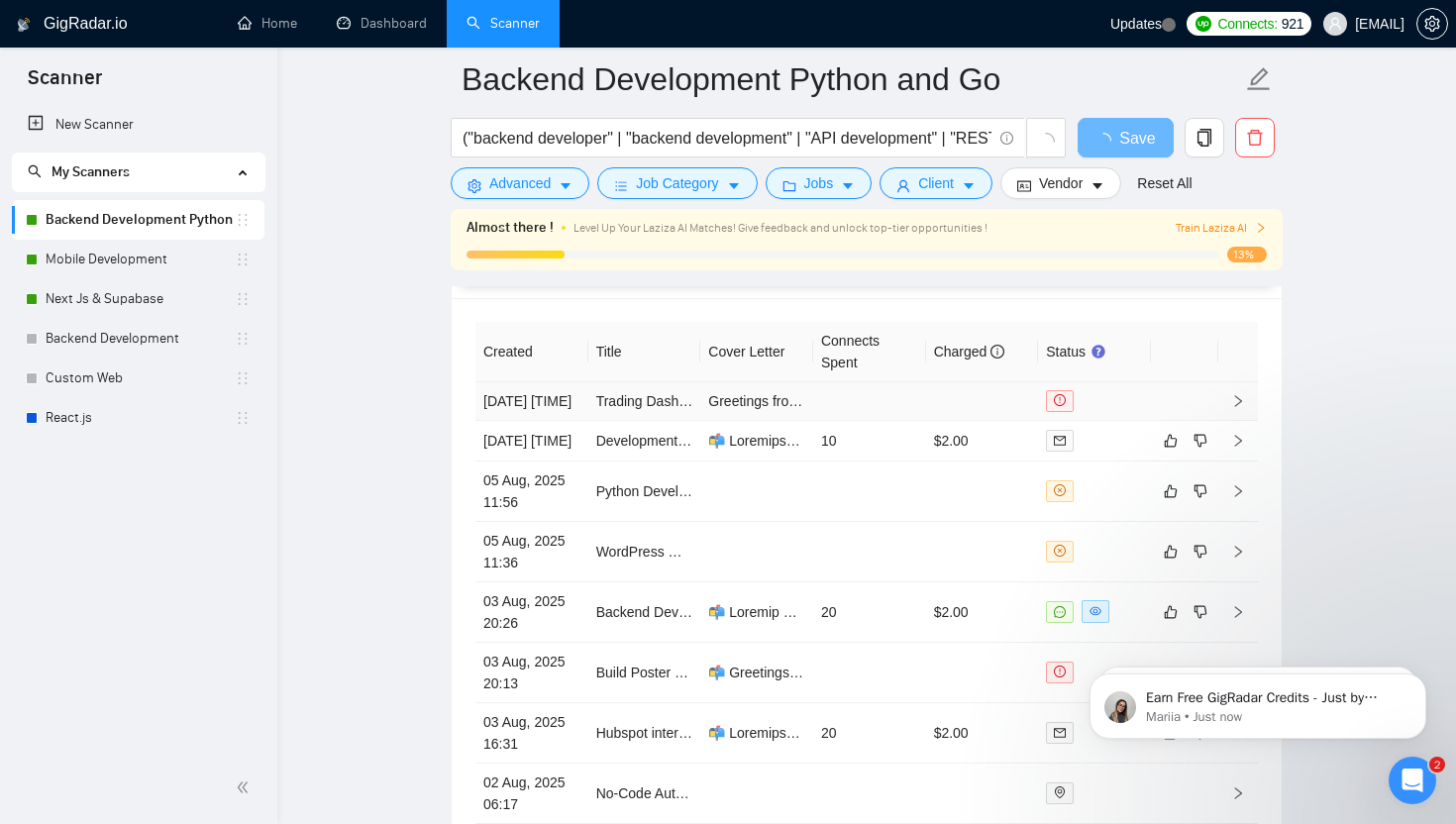click at bounding box center (870, 401) 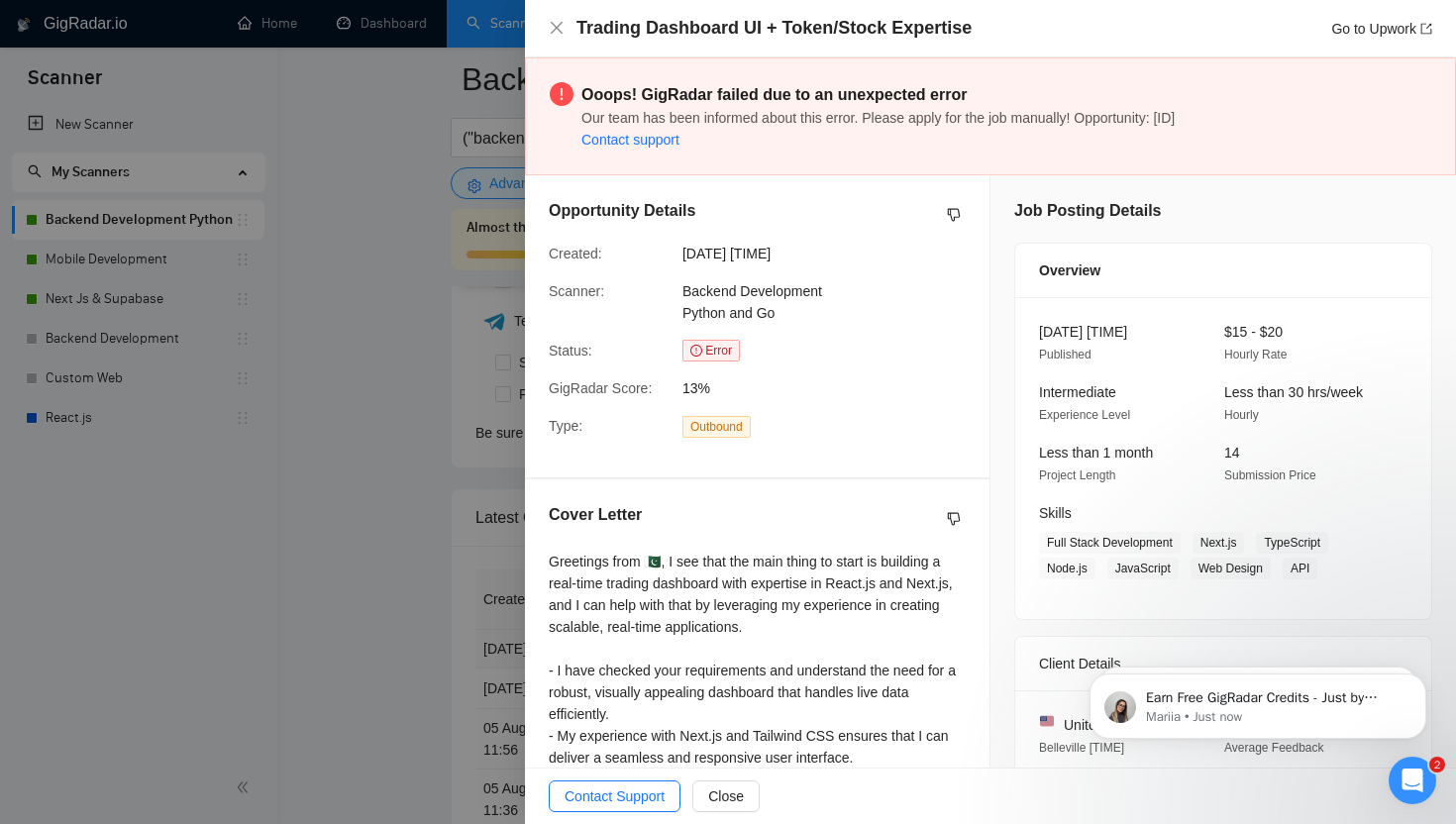 scroll, scrollTop: 2, scrollLeft: 0, axis: vertical 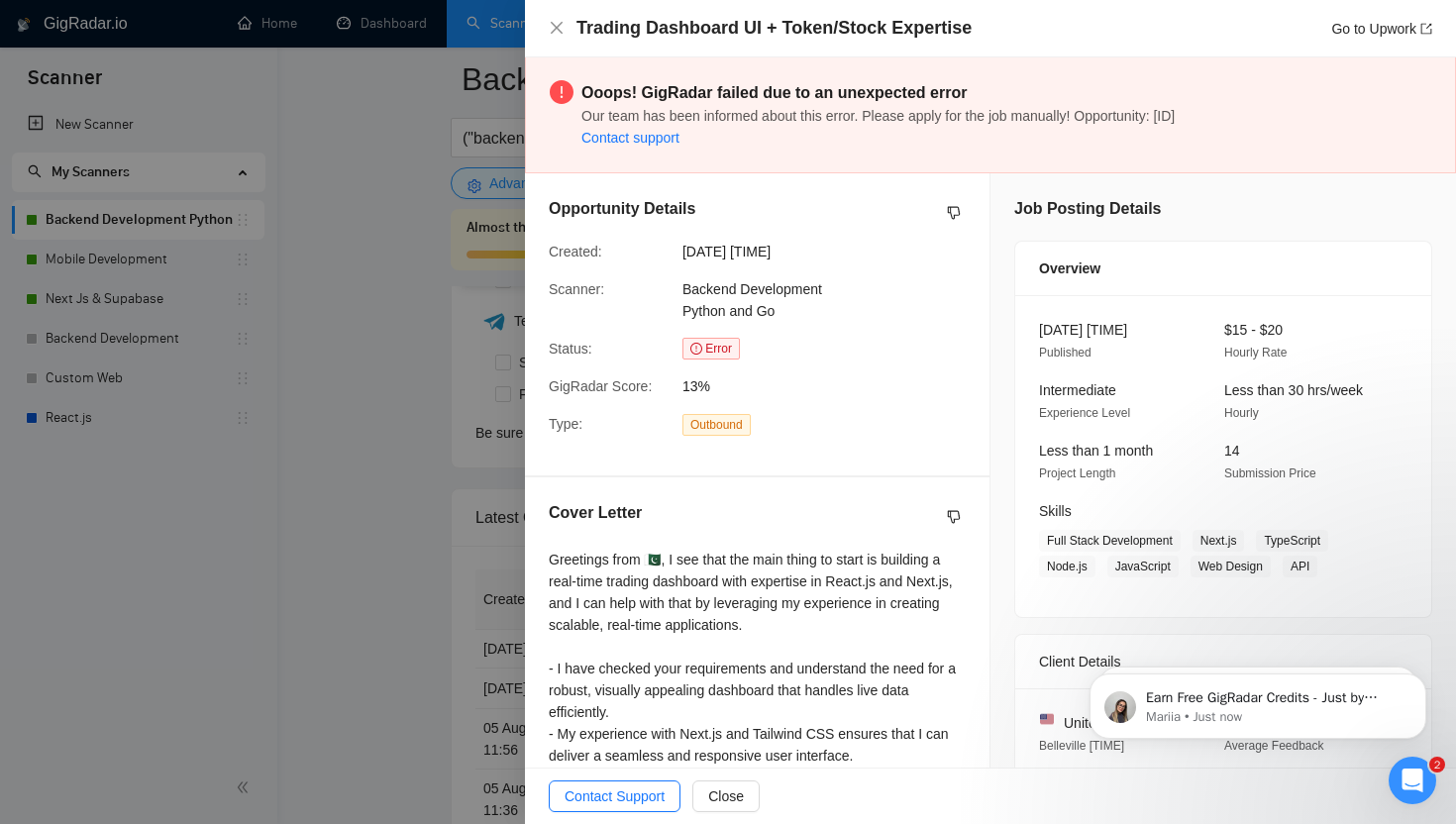 click at bounding box center (728, 412) 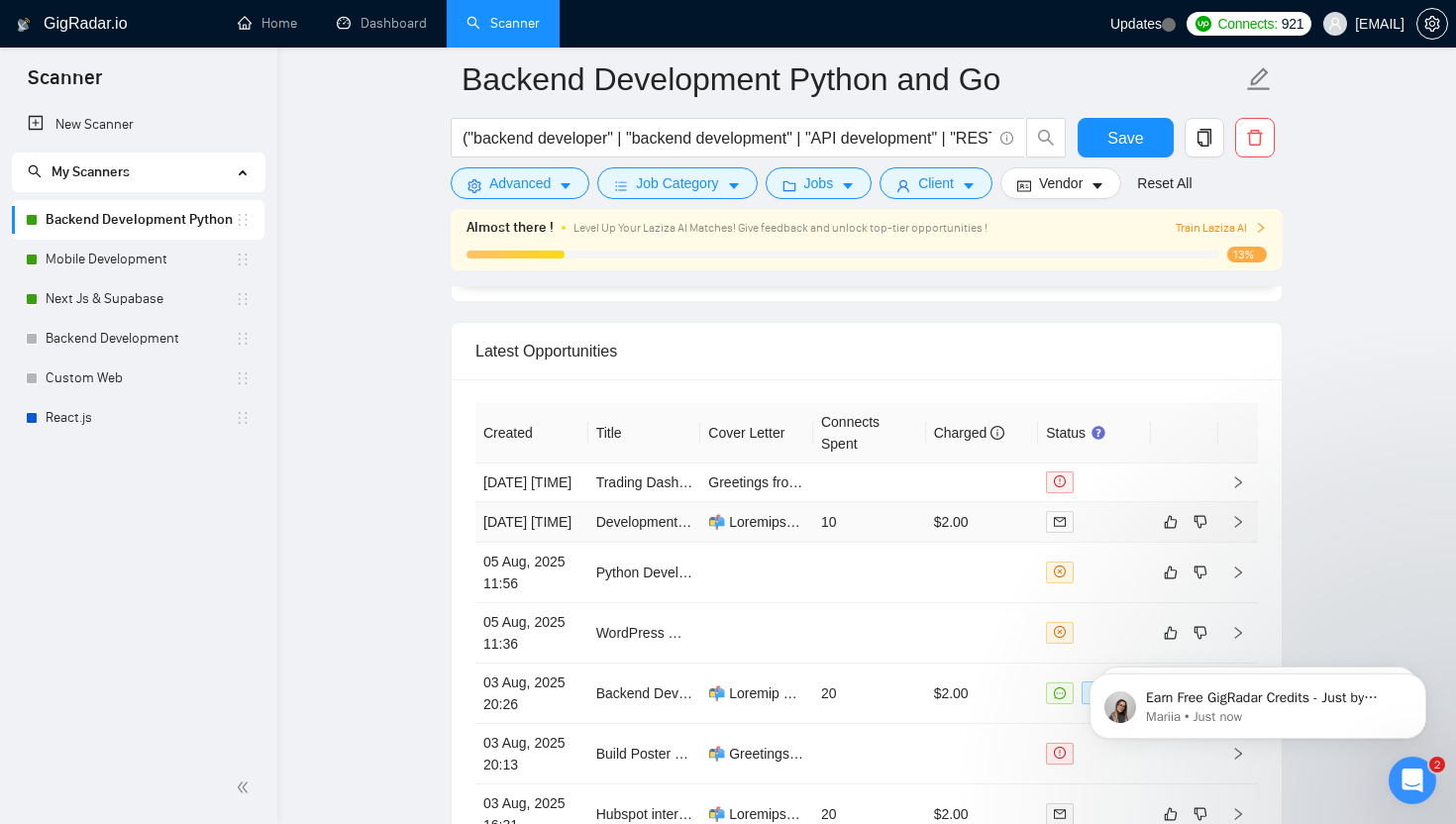 scroll, scrollTop: 5079, scrollLeft: 0, axis: vertical 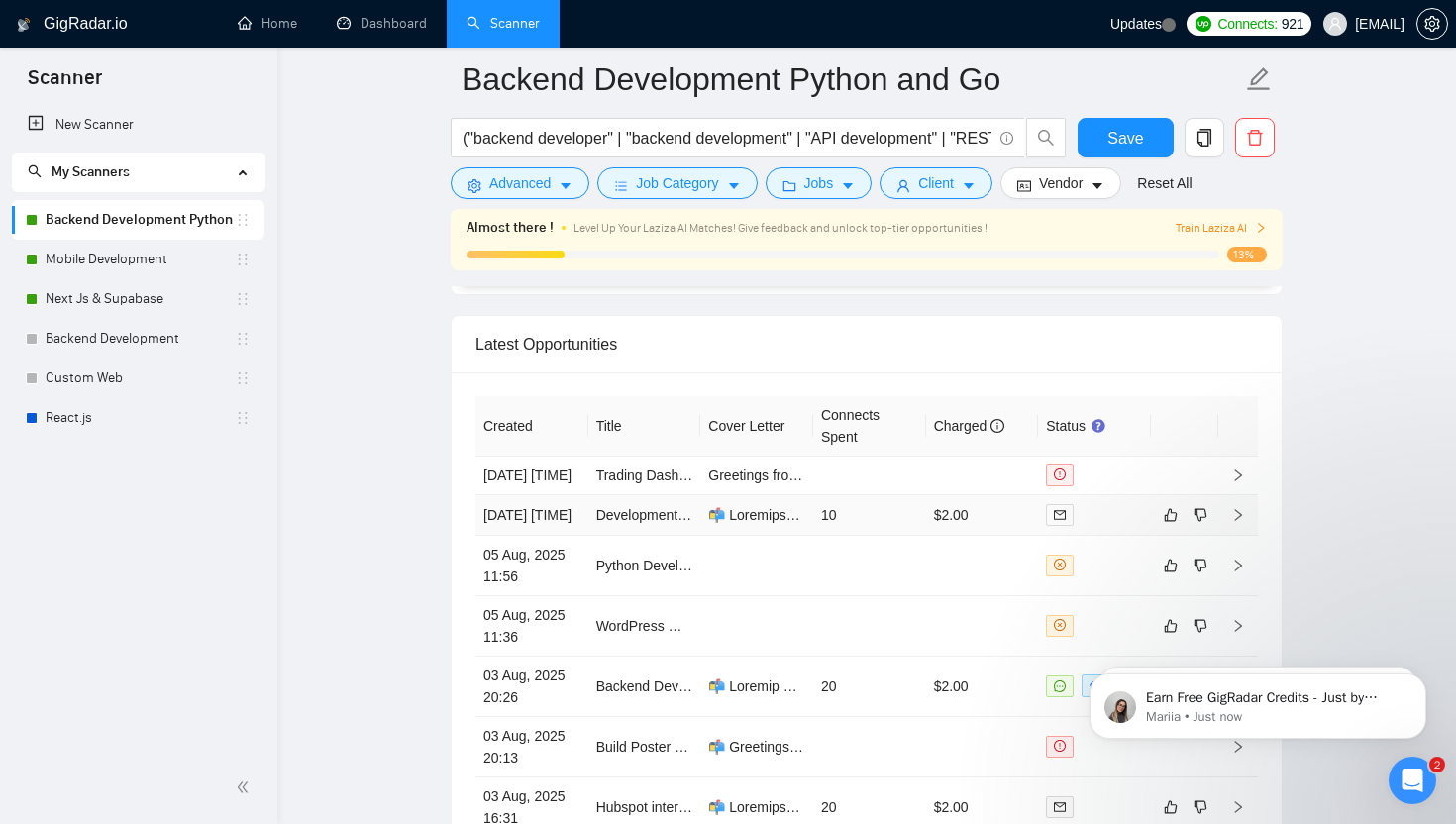 click on "10" at bounding box center [870, 515] 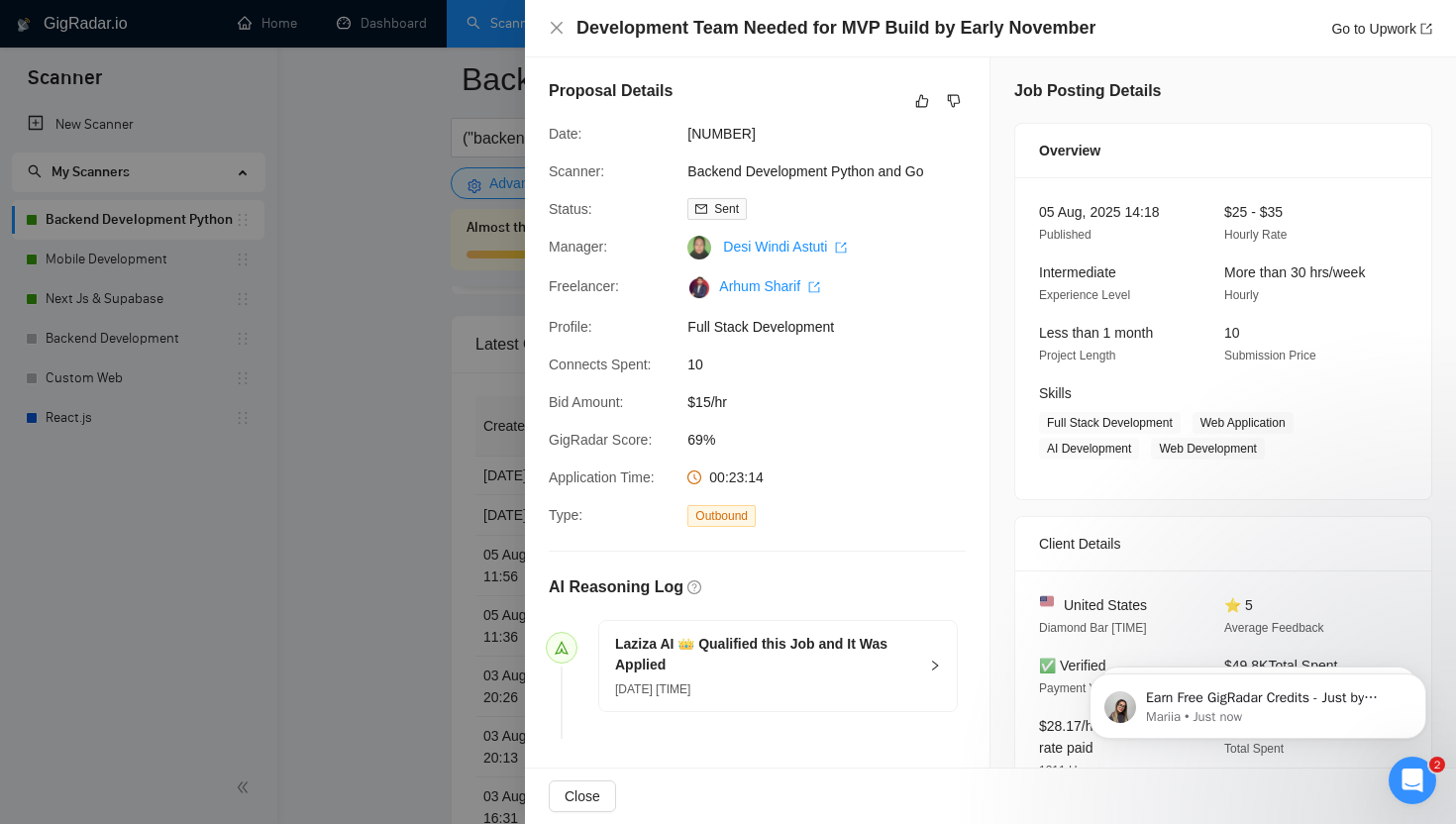 click at bounding box center [728, 412] 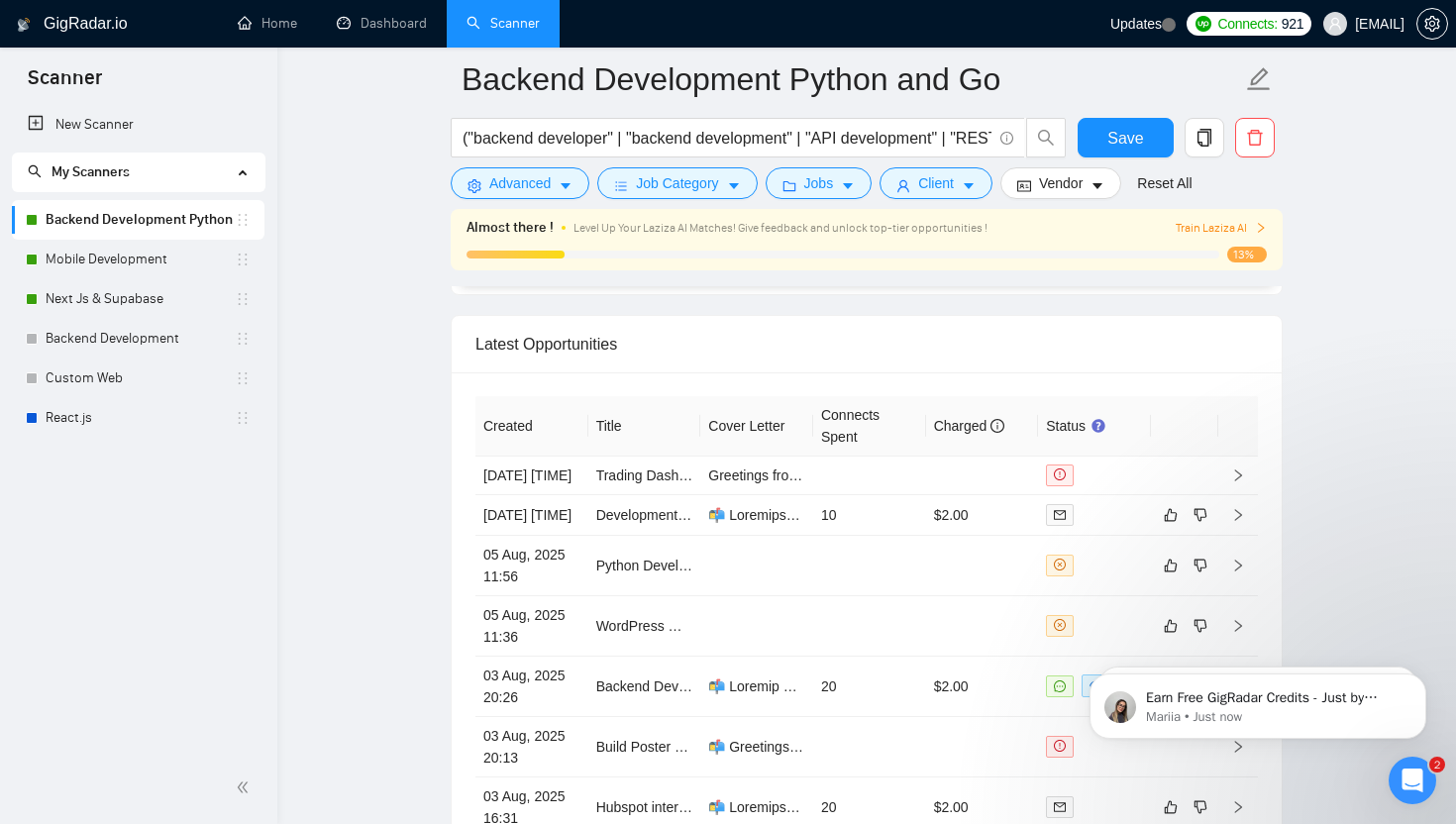 scroll, scrollTop: 5220, scrollLeft: 0, axis: vertical 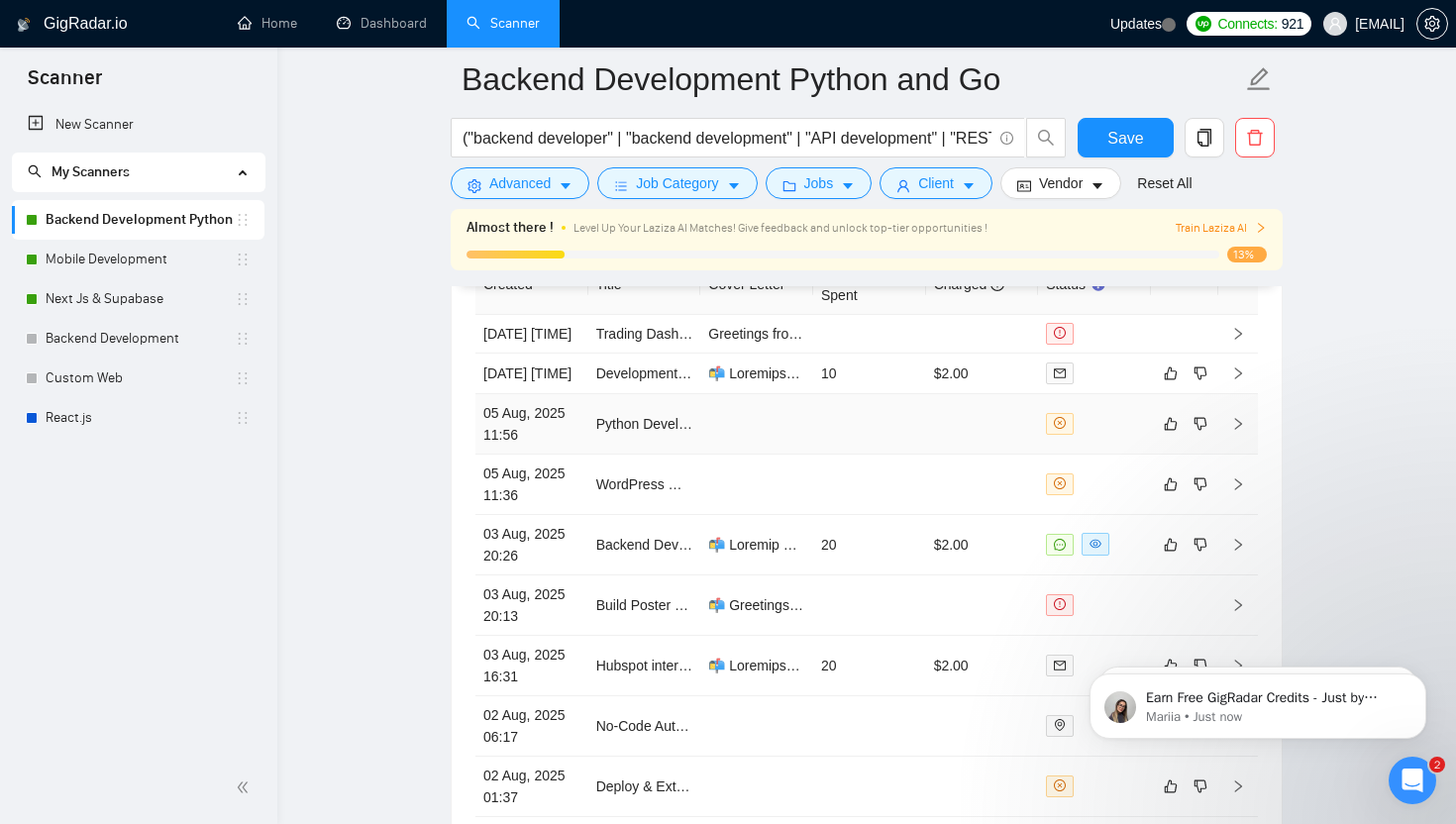 click at bounding box center (757, 424) 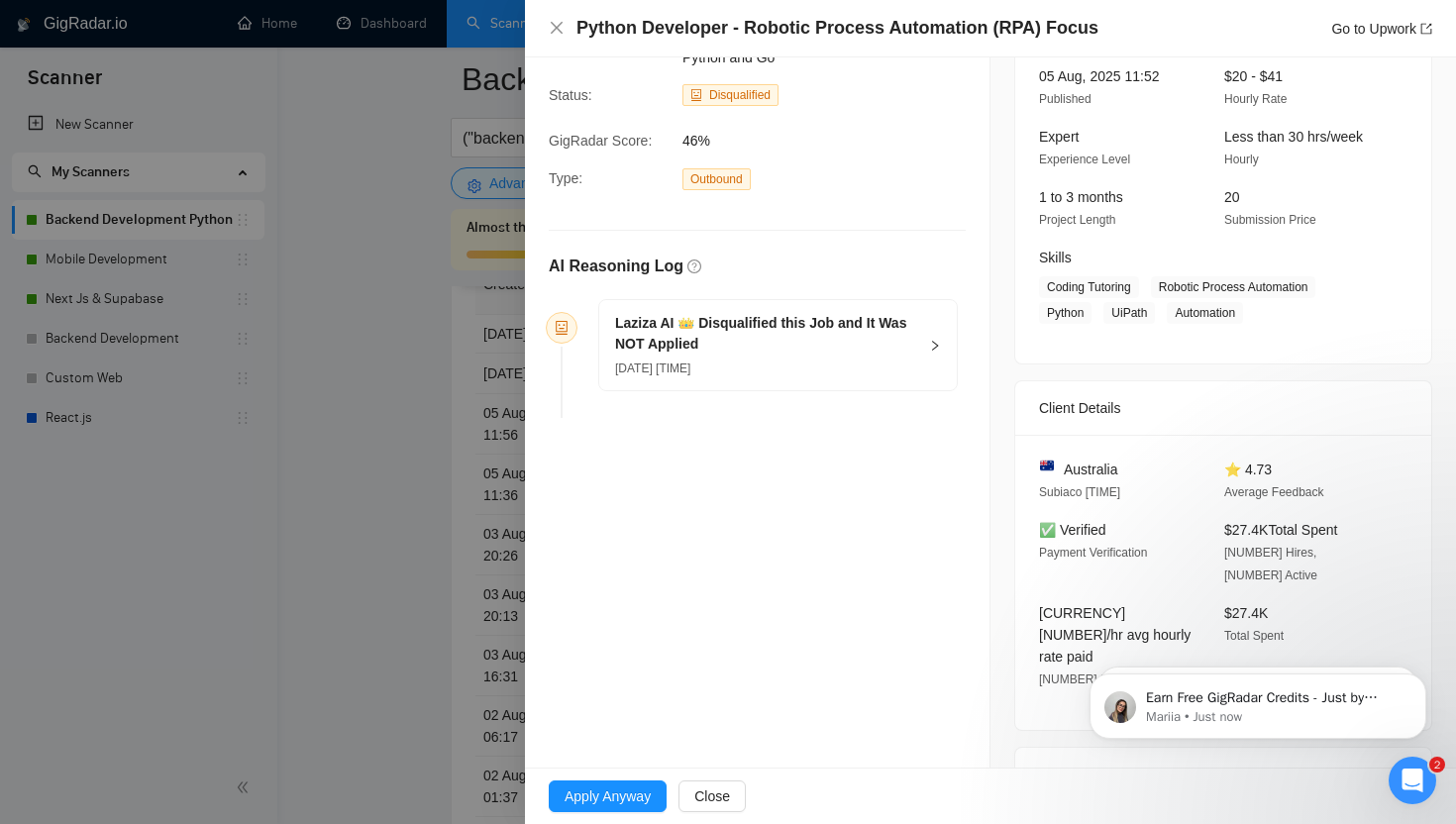 scroll, scrollTop: 137, scrollLeft: 0, axis: vertical 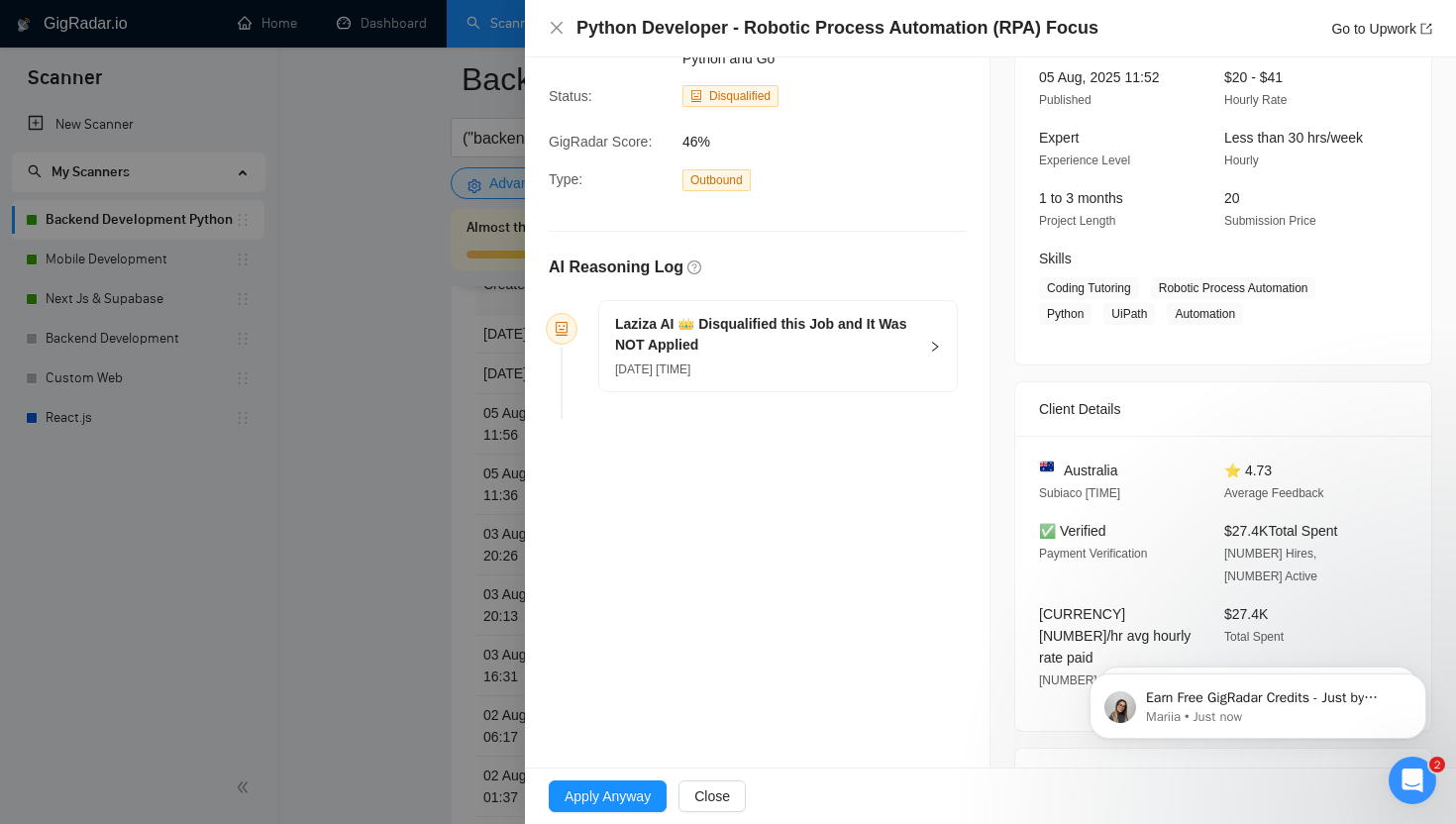 click on "Laziza AI 👑 Disqualified this Job and It Was NOT Applied" at bounding box center (766, 335) 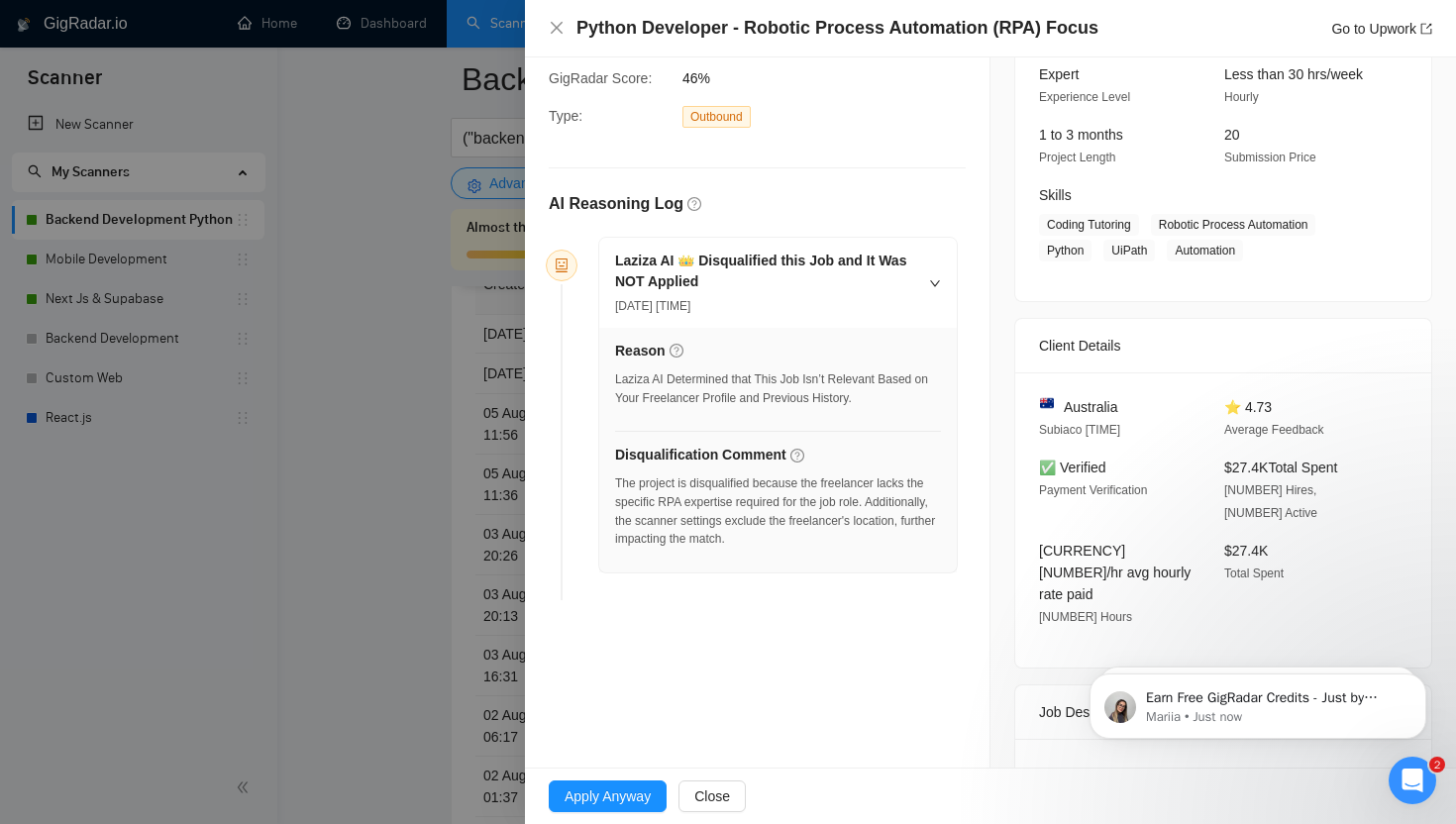 scroll, scrollTop: 207, scrollLeft: 0, axis: vertical 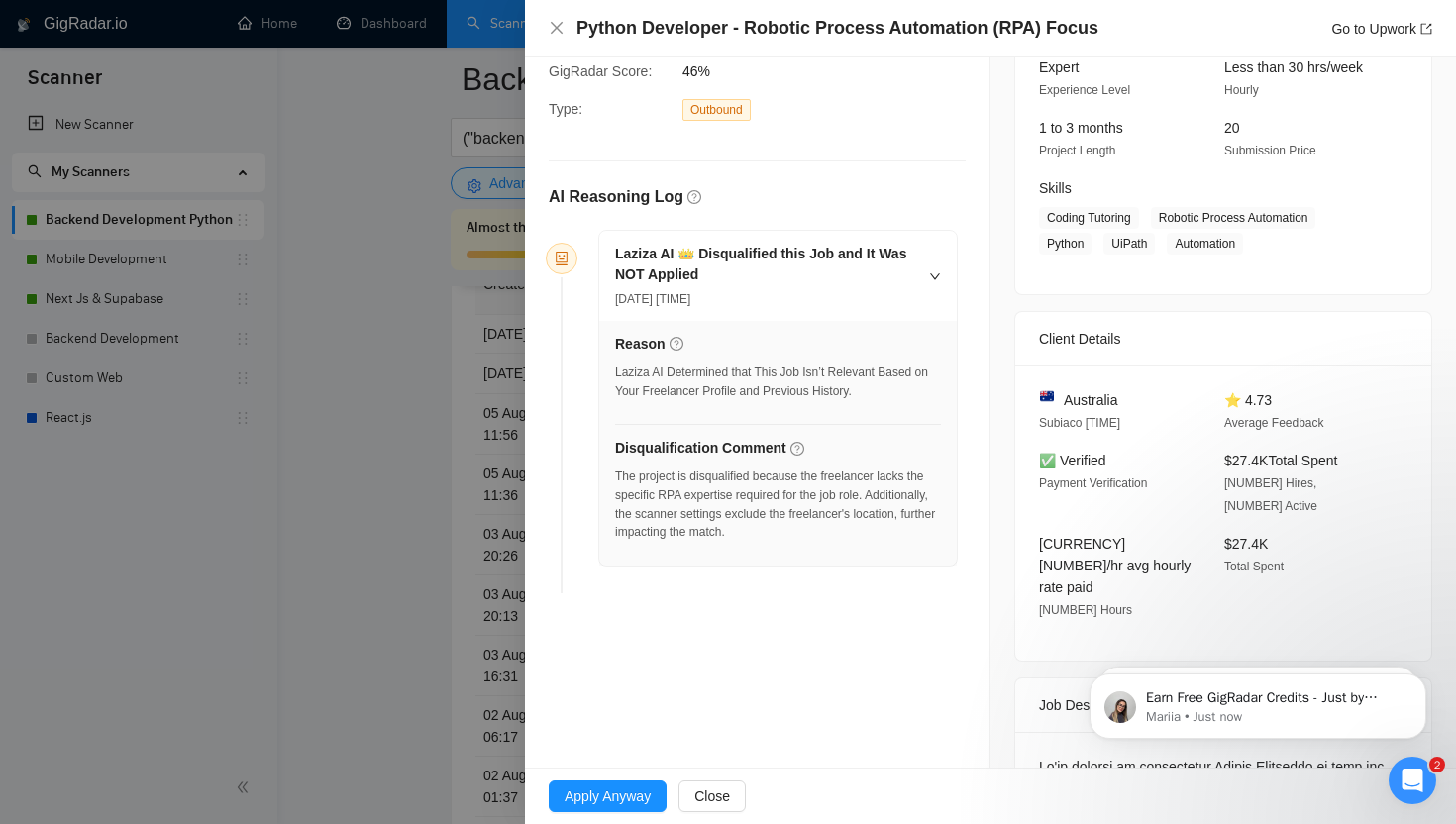 click at bounding box center (728, 412) 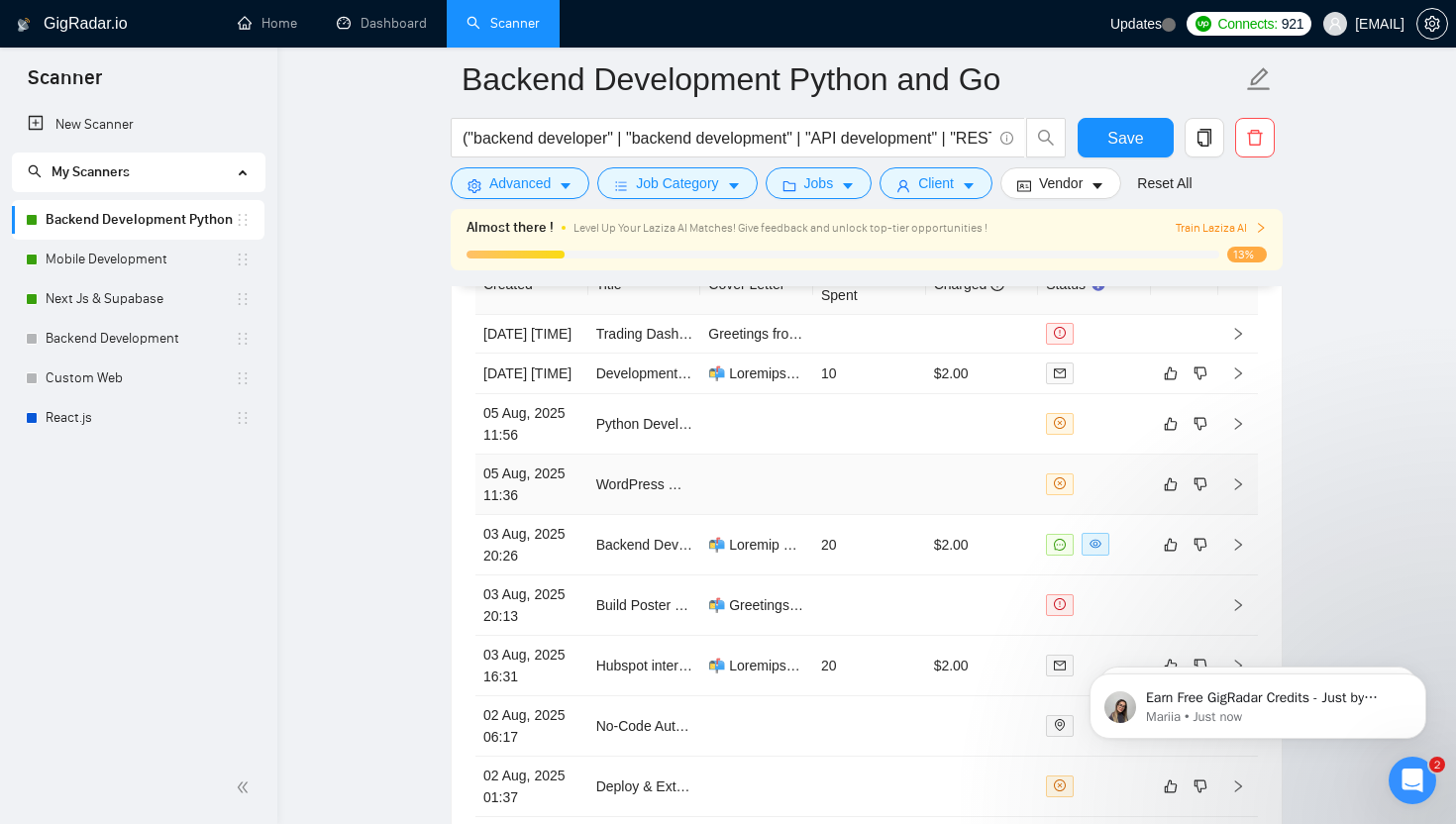 click at bounding box center [757, 484] 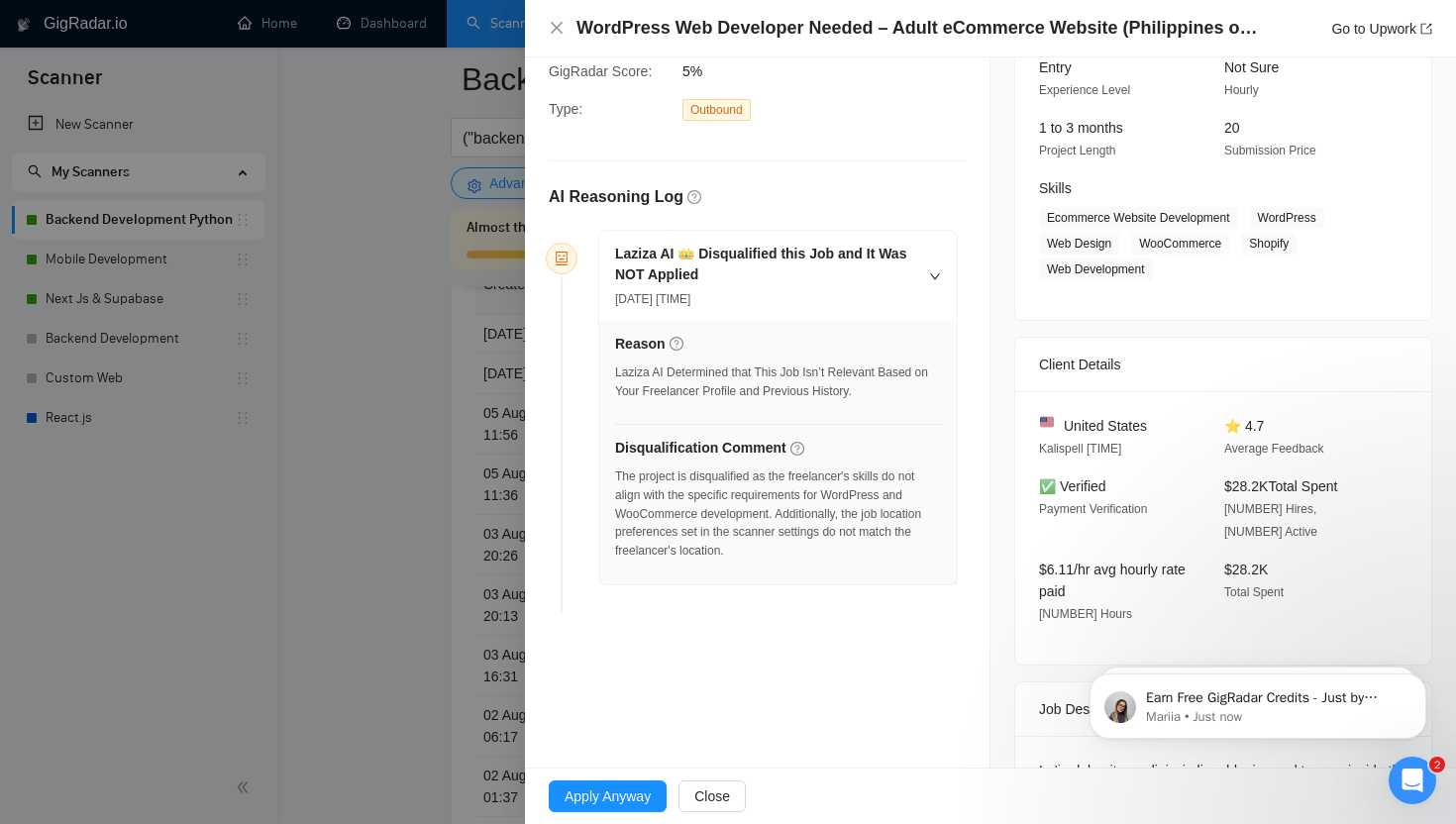 click on "The project is disqualified as the freelancer's skills do not align with the specific requirements for WordPress and WooCommerce development. Additionally, the job location preferences set in the scanner settings do not match the freelancer's location." at bounding box center [778, 514] 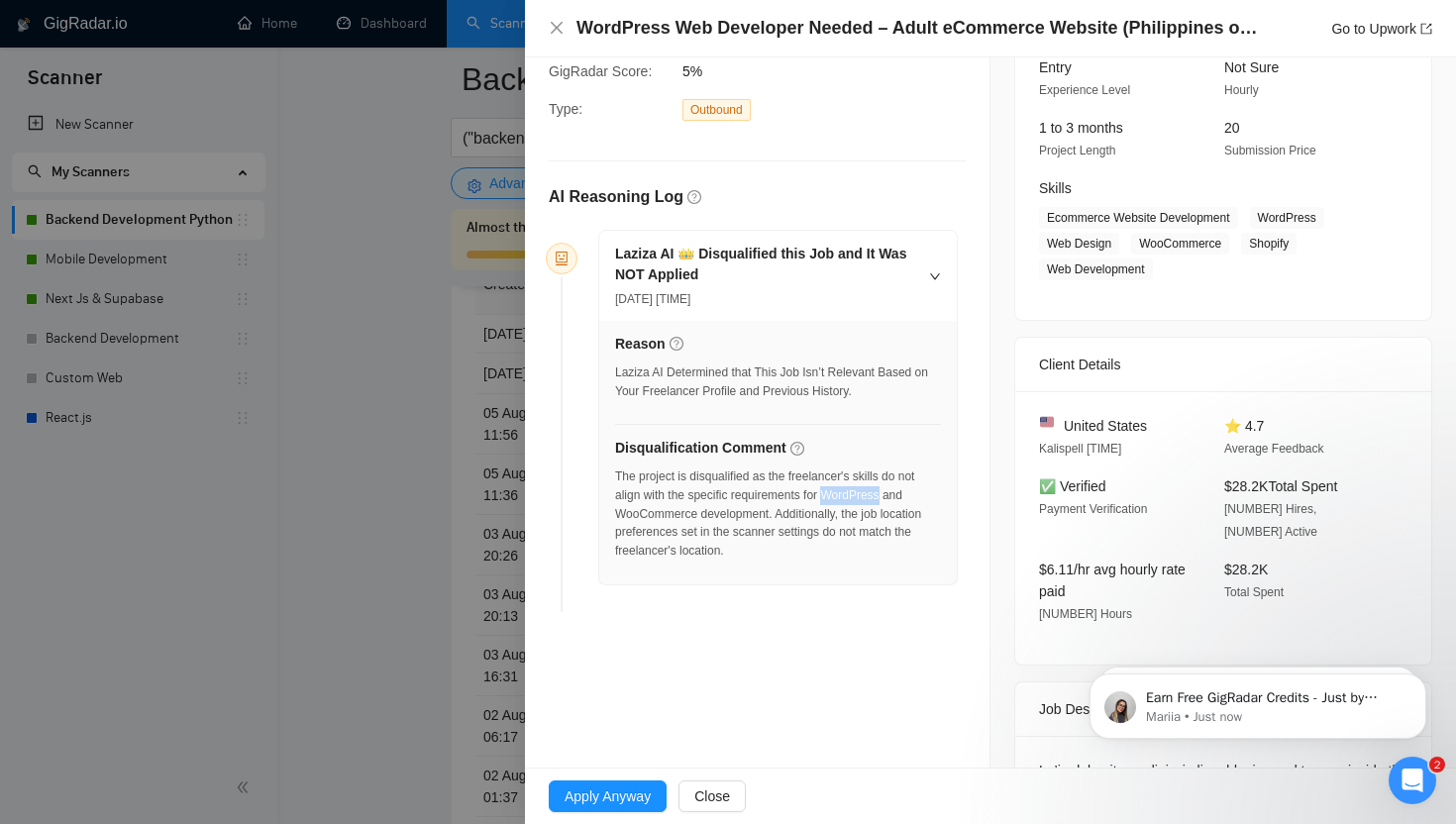 click on "The project is disqualified as the freelancer's skills do not align with the specific requirements for WordPress and WooCommerce development. Additionally, the job location preferences set in the scanner settings do not match the freelancer's location." at bounding box center [778, 514] 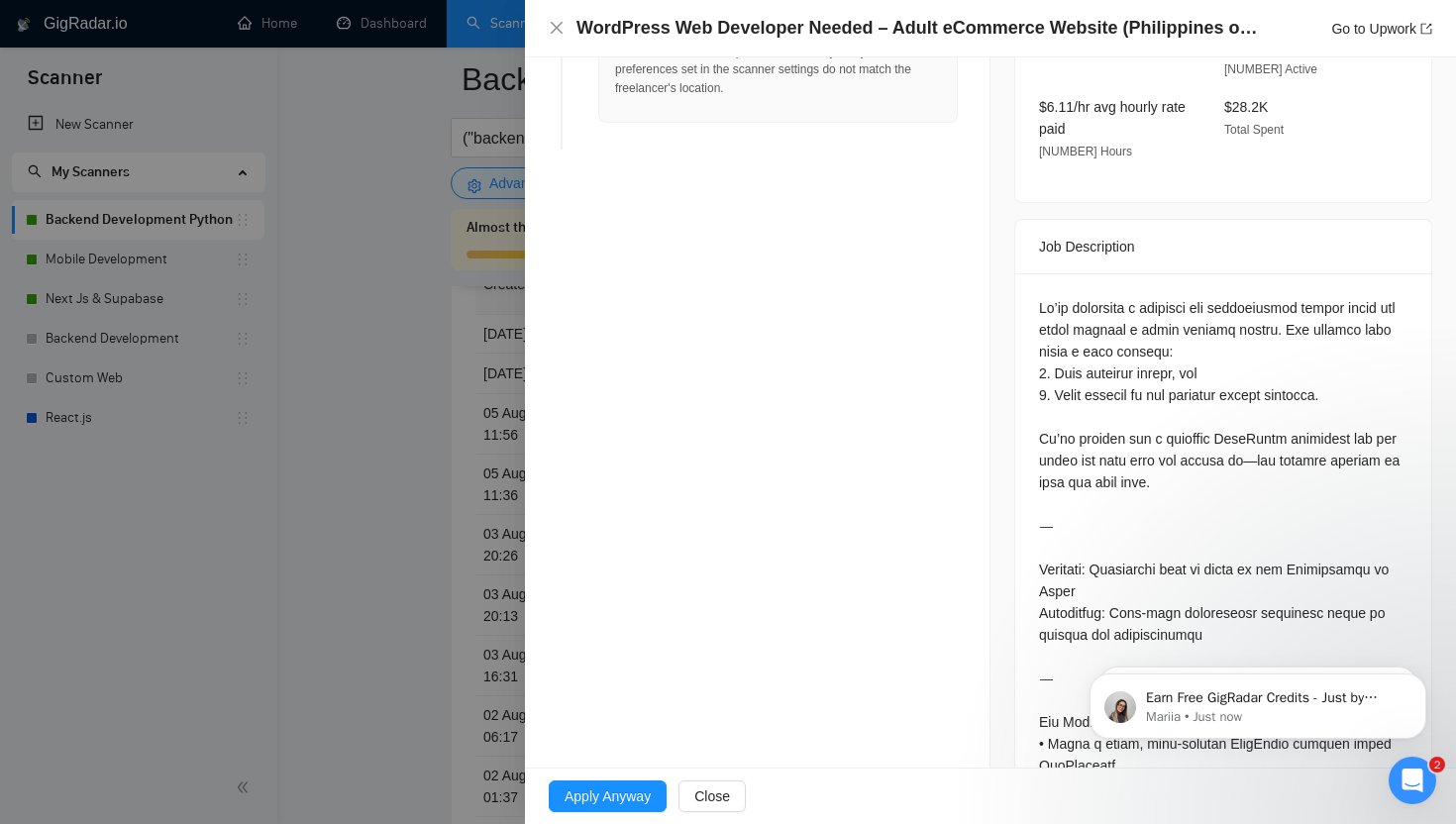 scroll, scrollTop: 684, scrollLeft: 0, axis: vertical 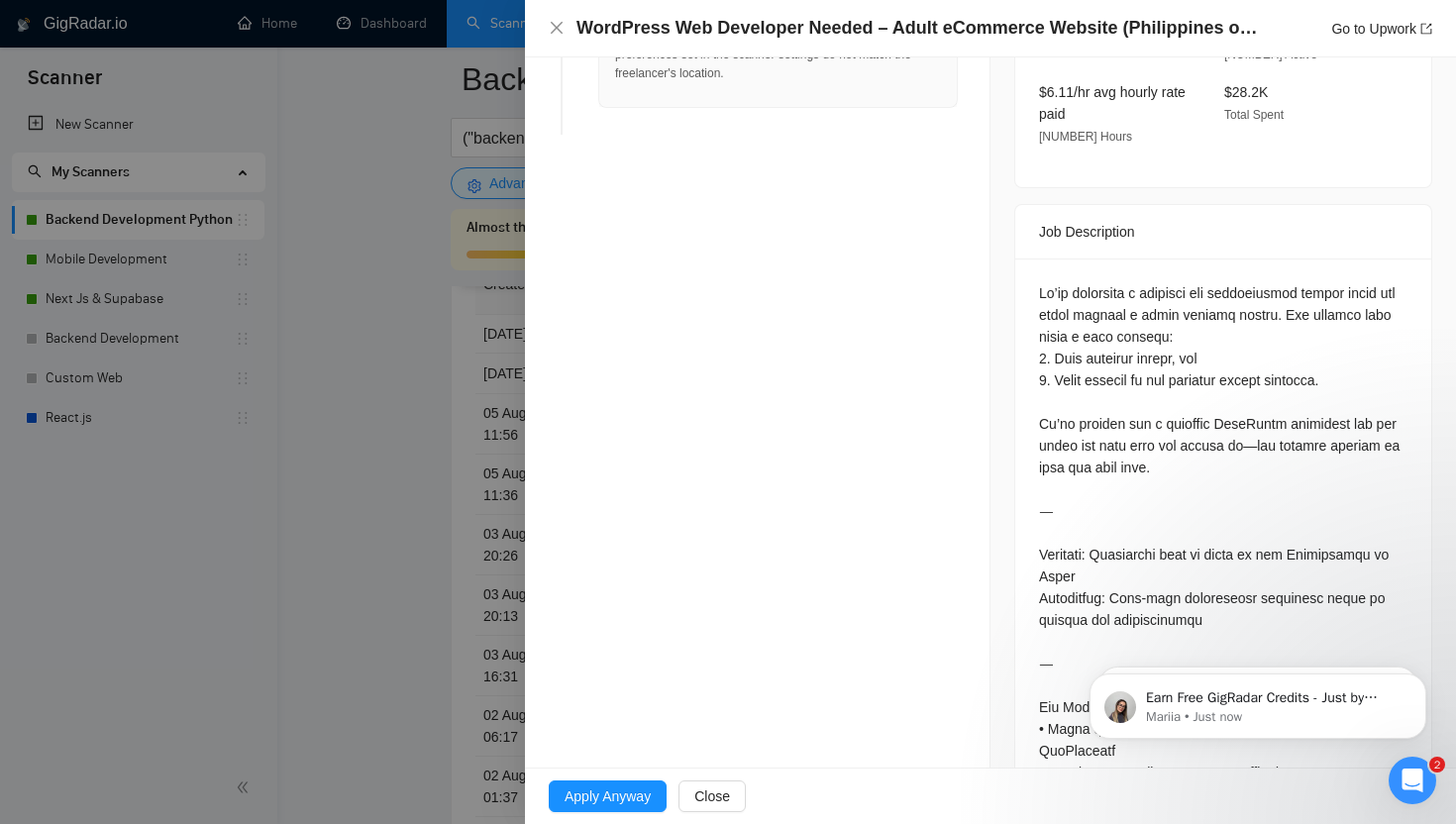 click at bounding box center [728, 412] 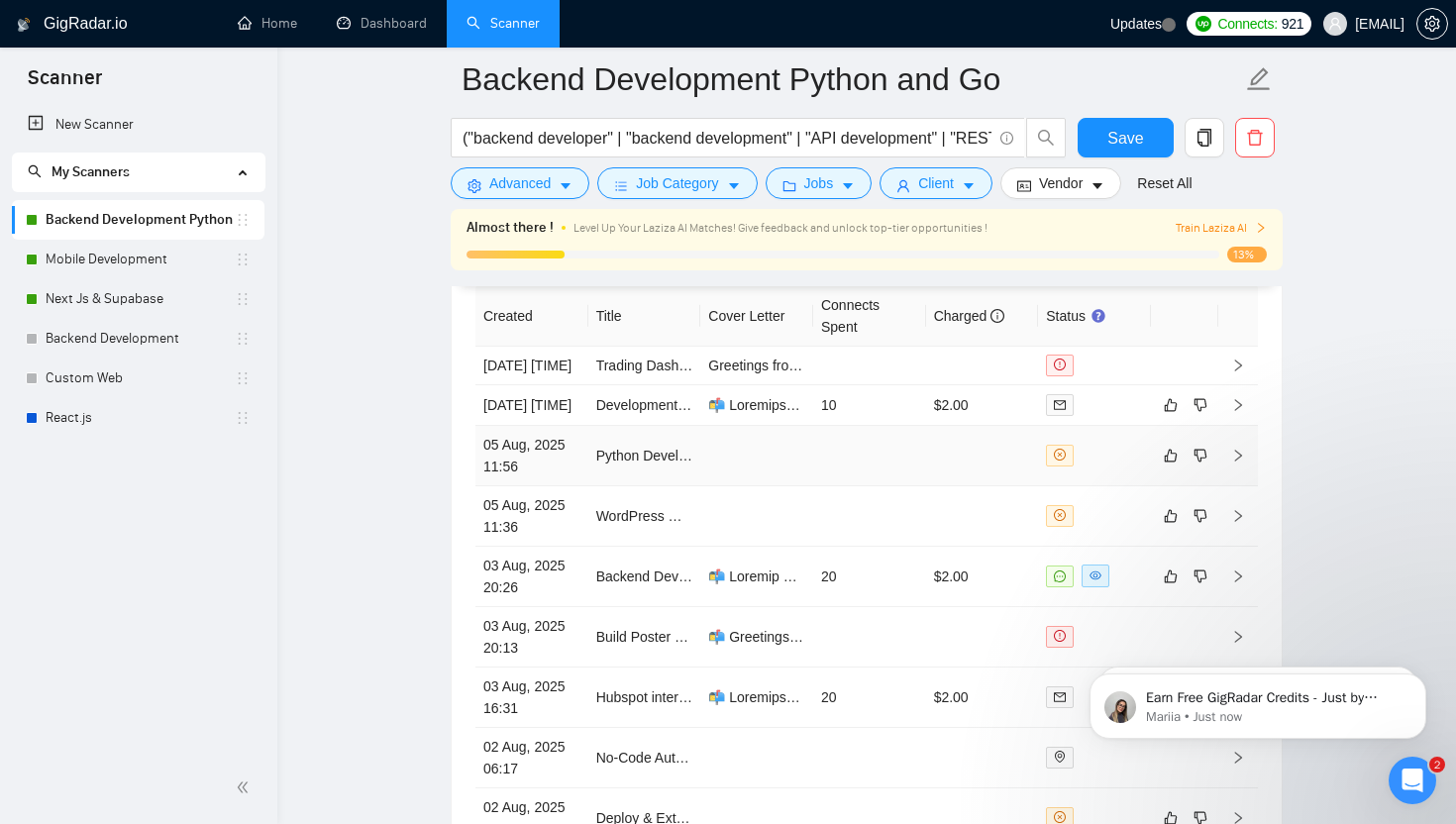 scroll, scrollTop: 5177, scrollLeft: 0, axis: vertical 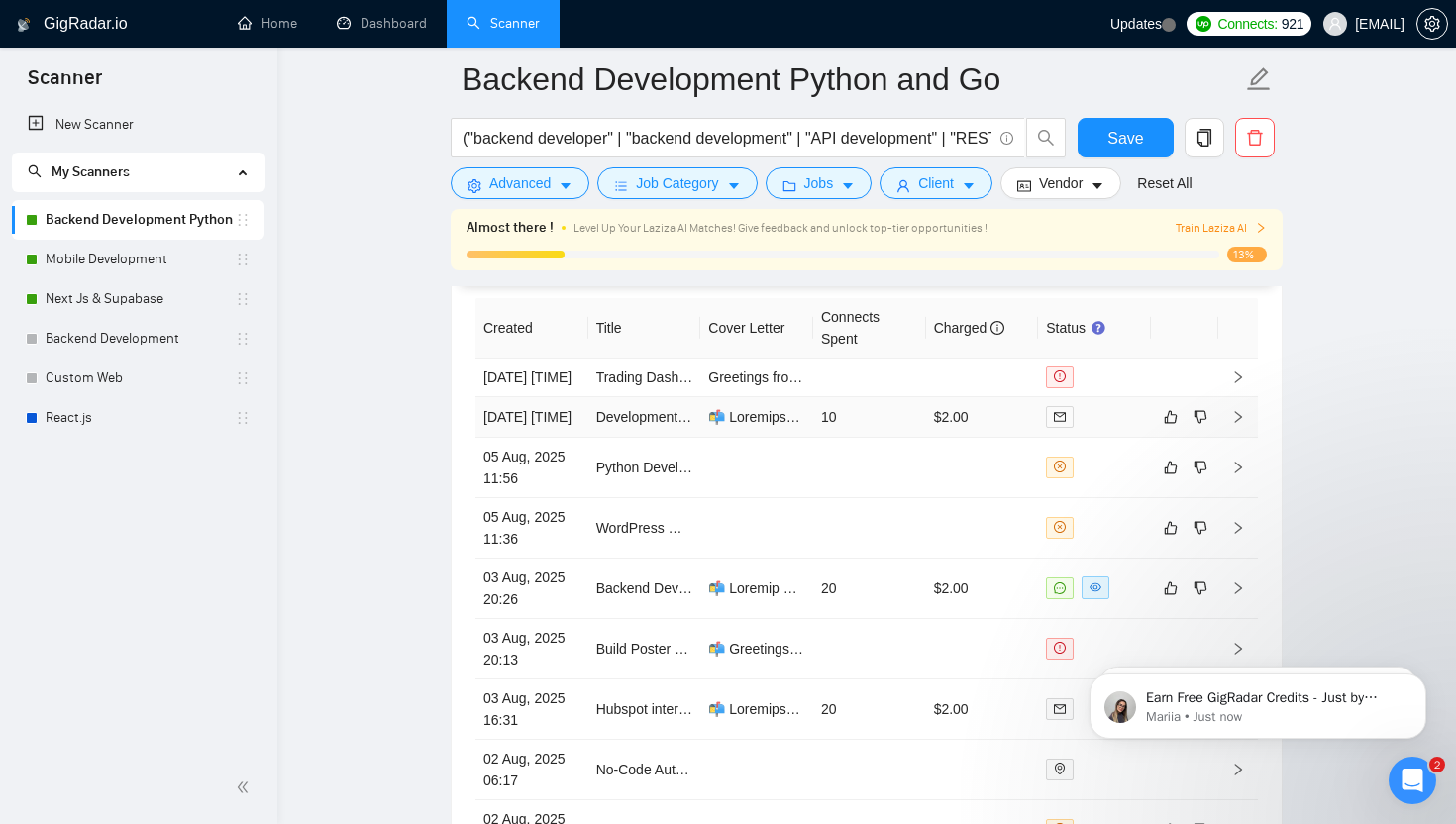 click on "10" at bounding box center (870, 417) 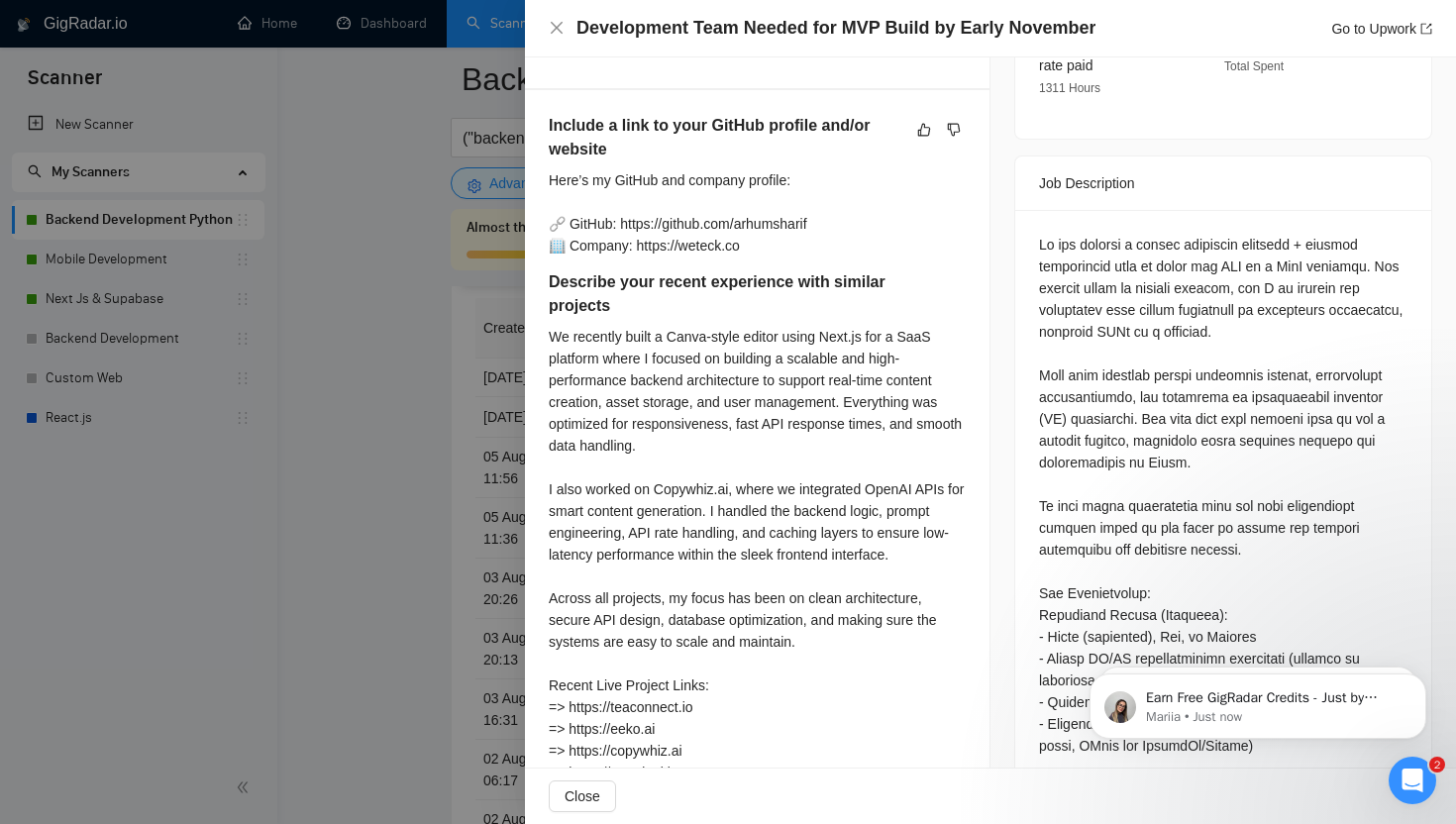 scroll, scrollTop: 732, scrollLeft: 0, axis: vertical 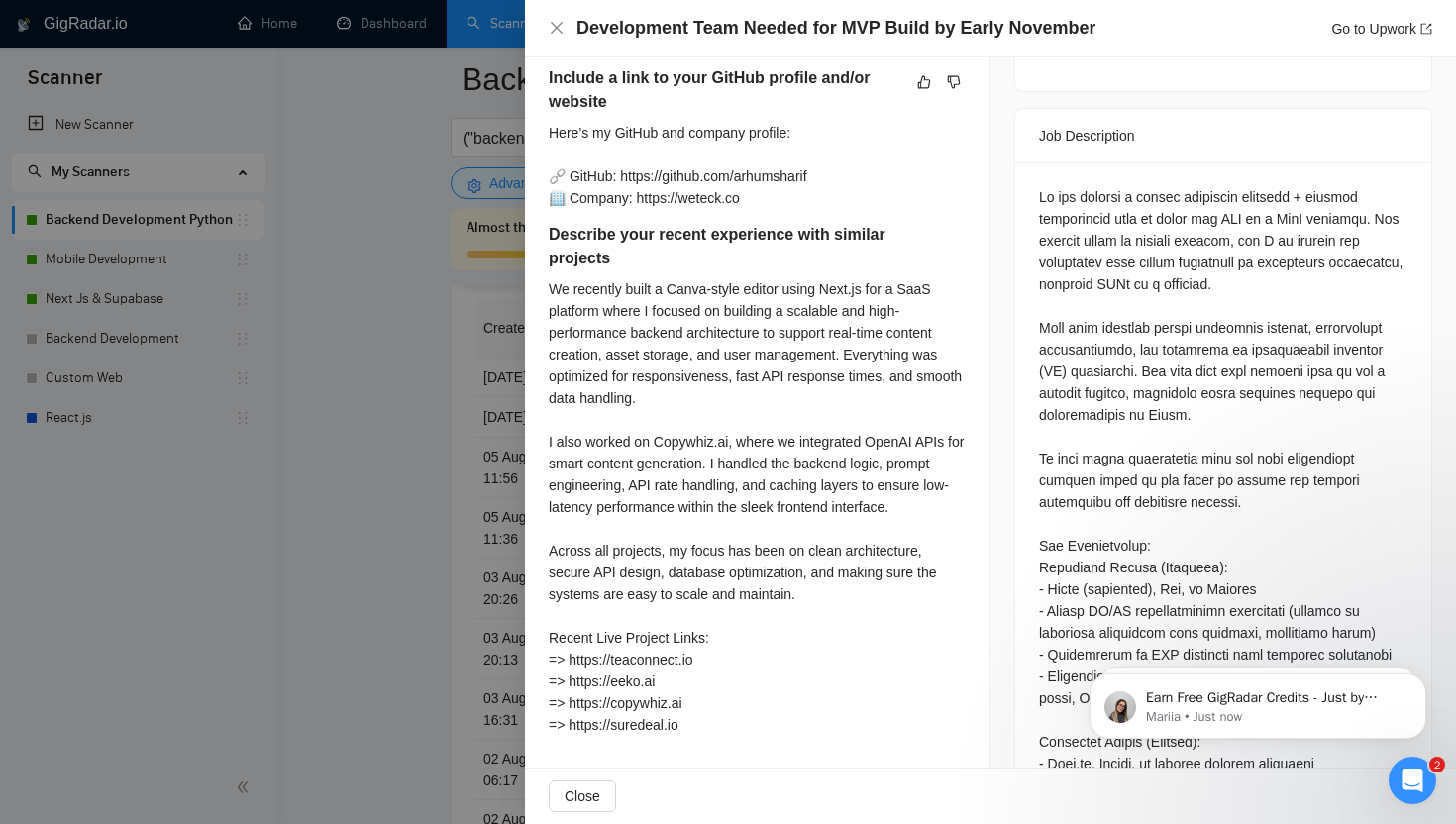 click at bounding box center [728, 412] 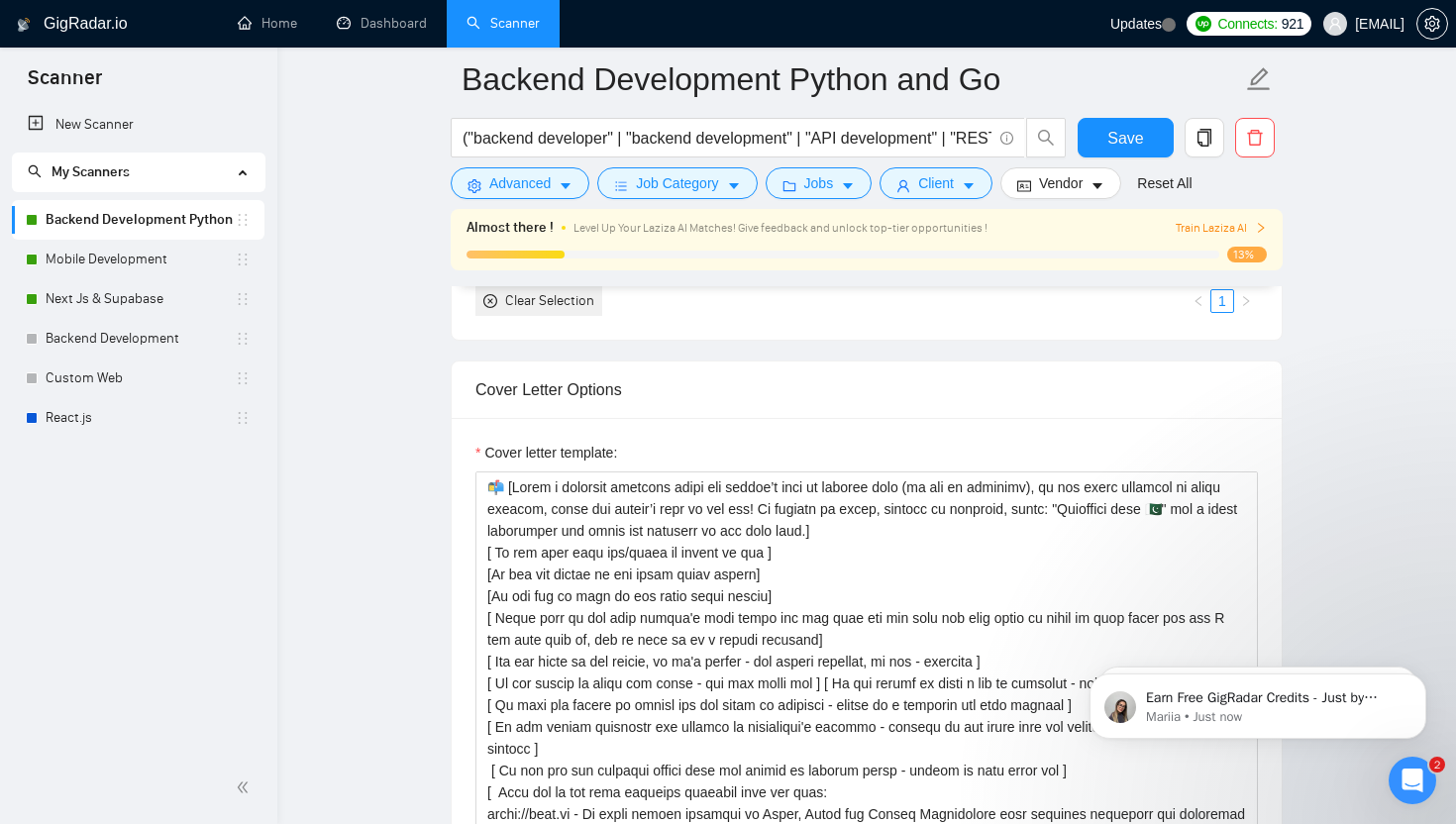 scroll, scrollTop: 2156, scrollLeft: 0, axis: vertical 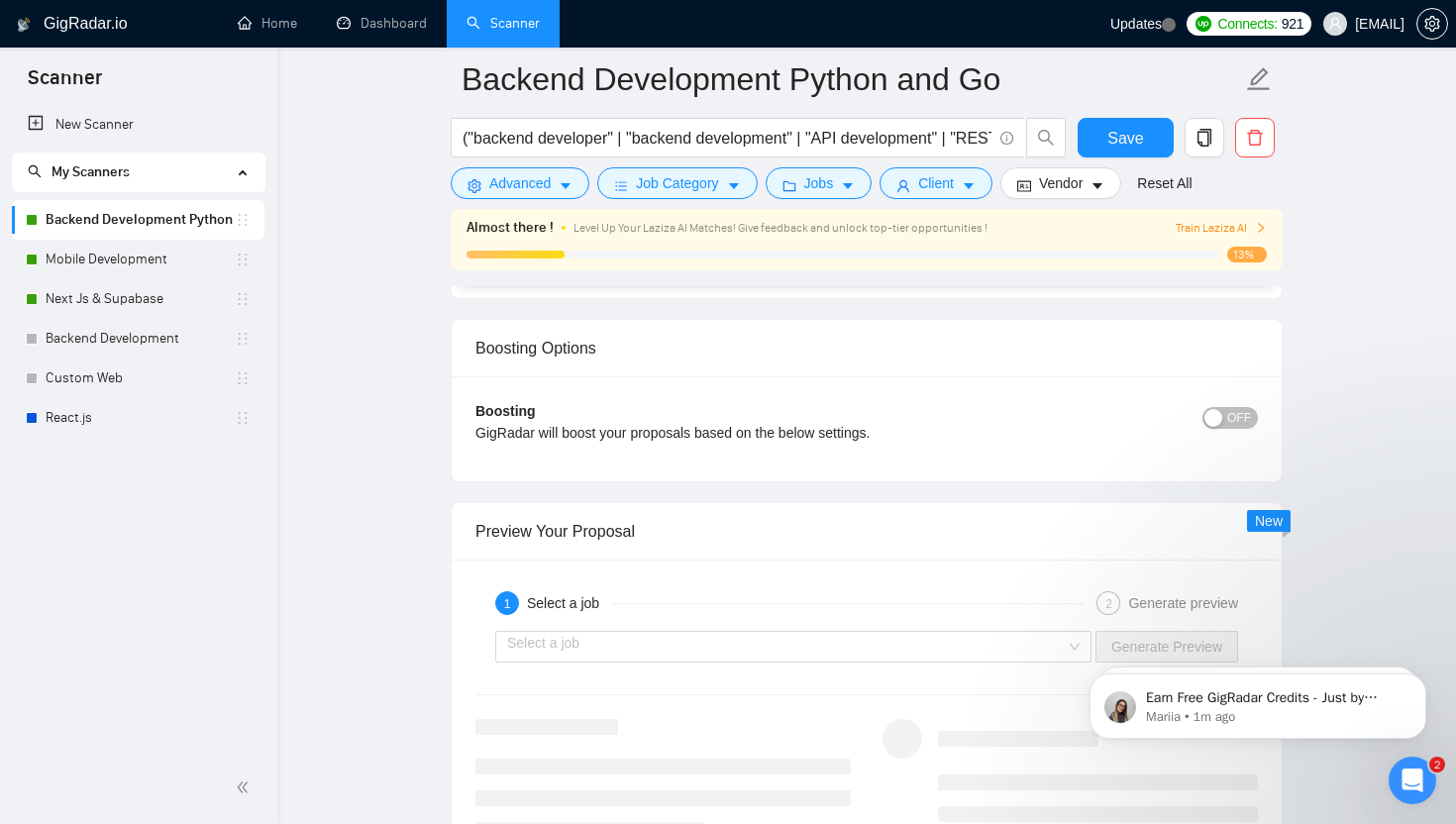 click on "Train Laziza AI" at bounding box center [1221, 228] 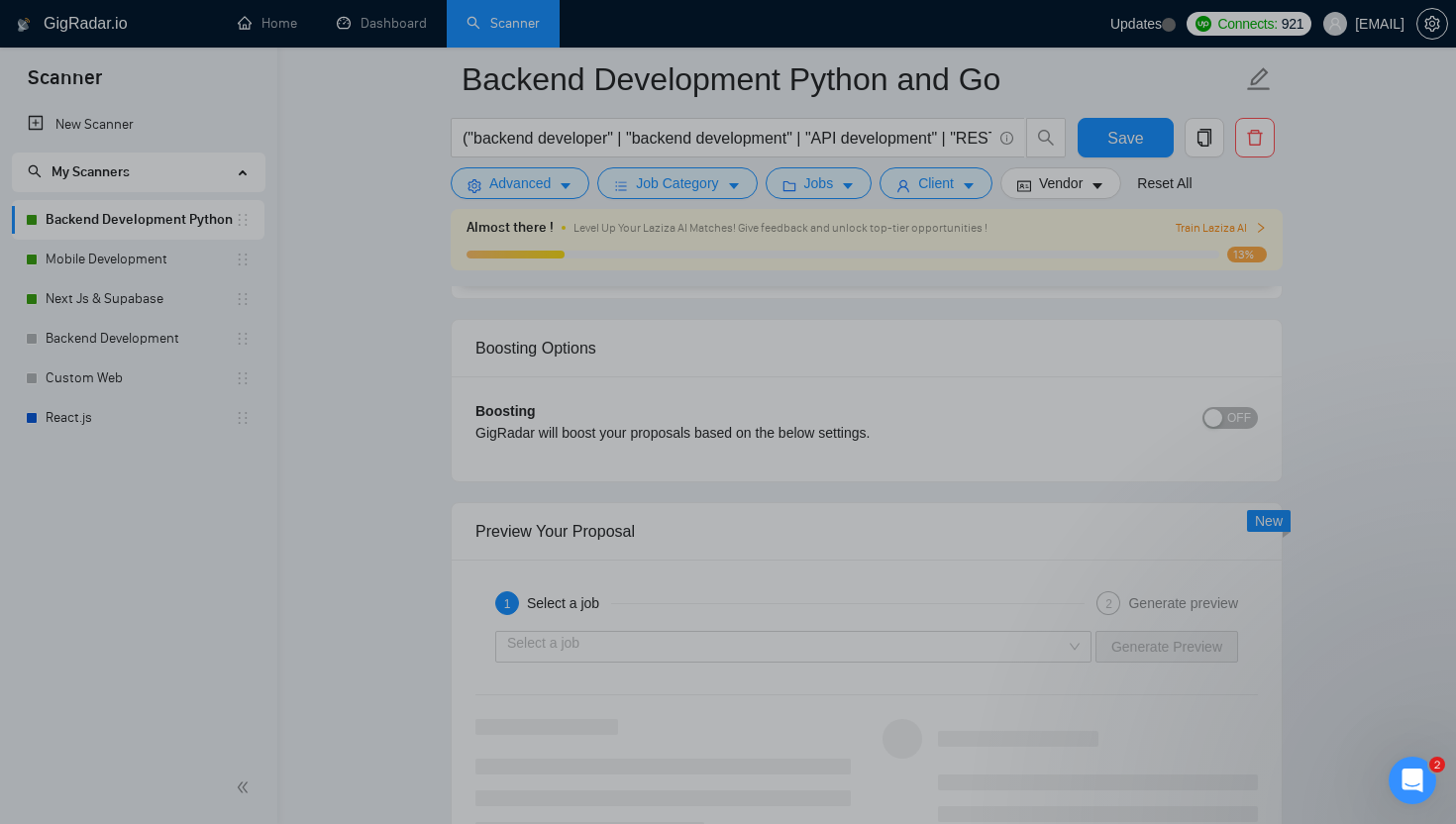 scroll, scrollTop: 0, scrollLeft: 0, axis: both 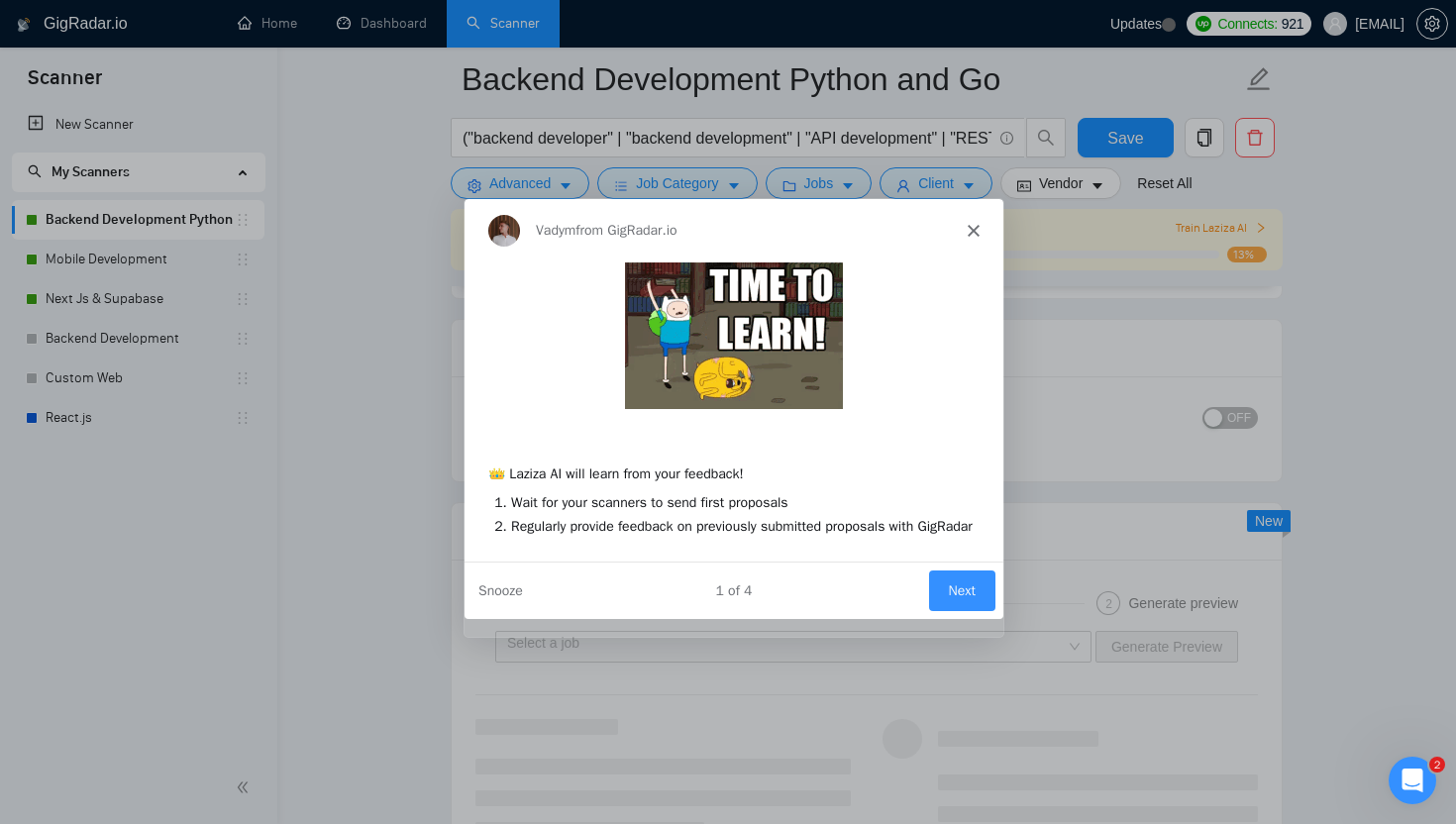 click on "Next" at bounding box center (961, 588) 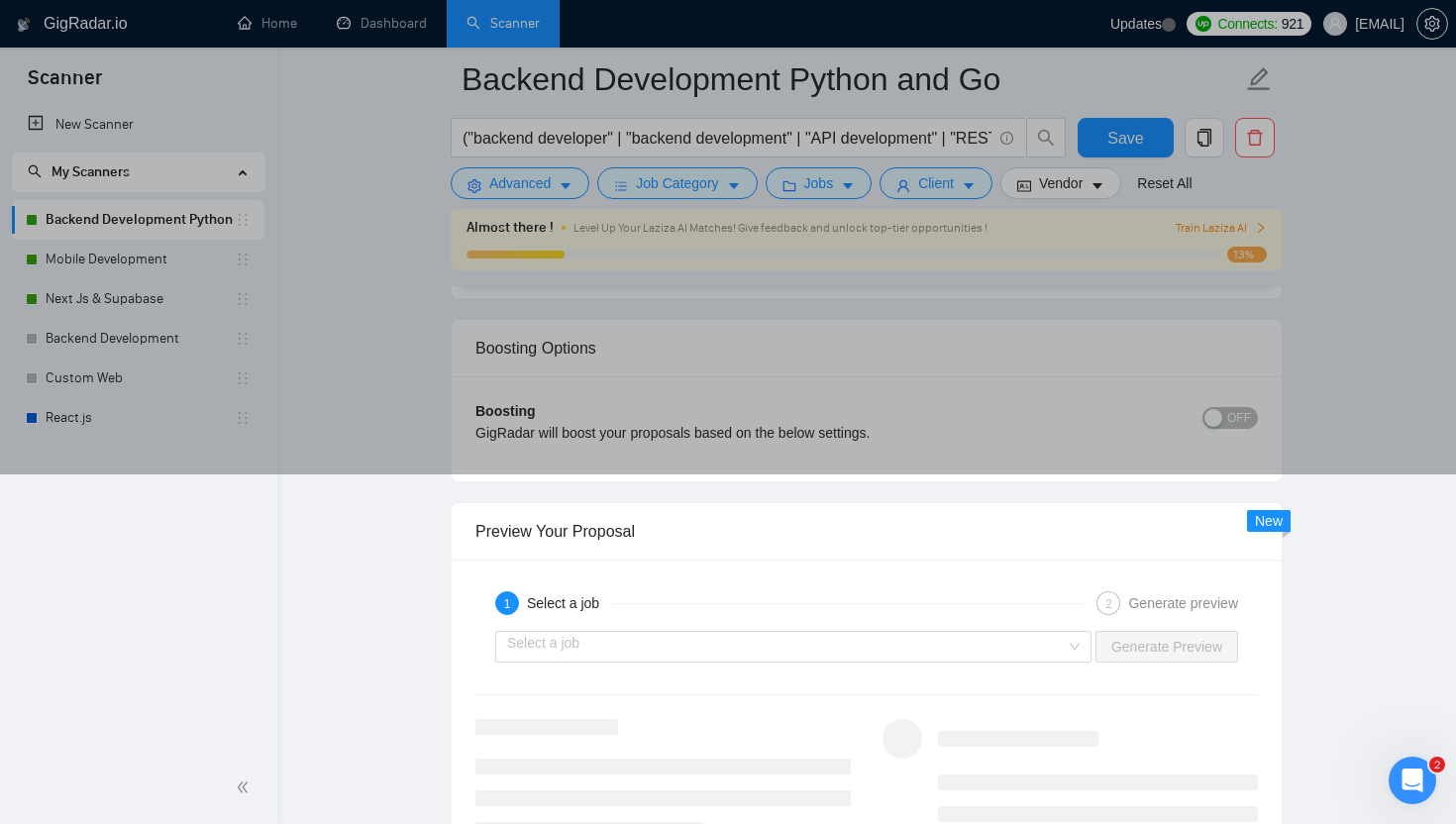scroll, scrollTop: 0, scrollLeft: 0, axis: both 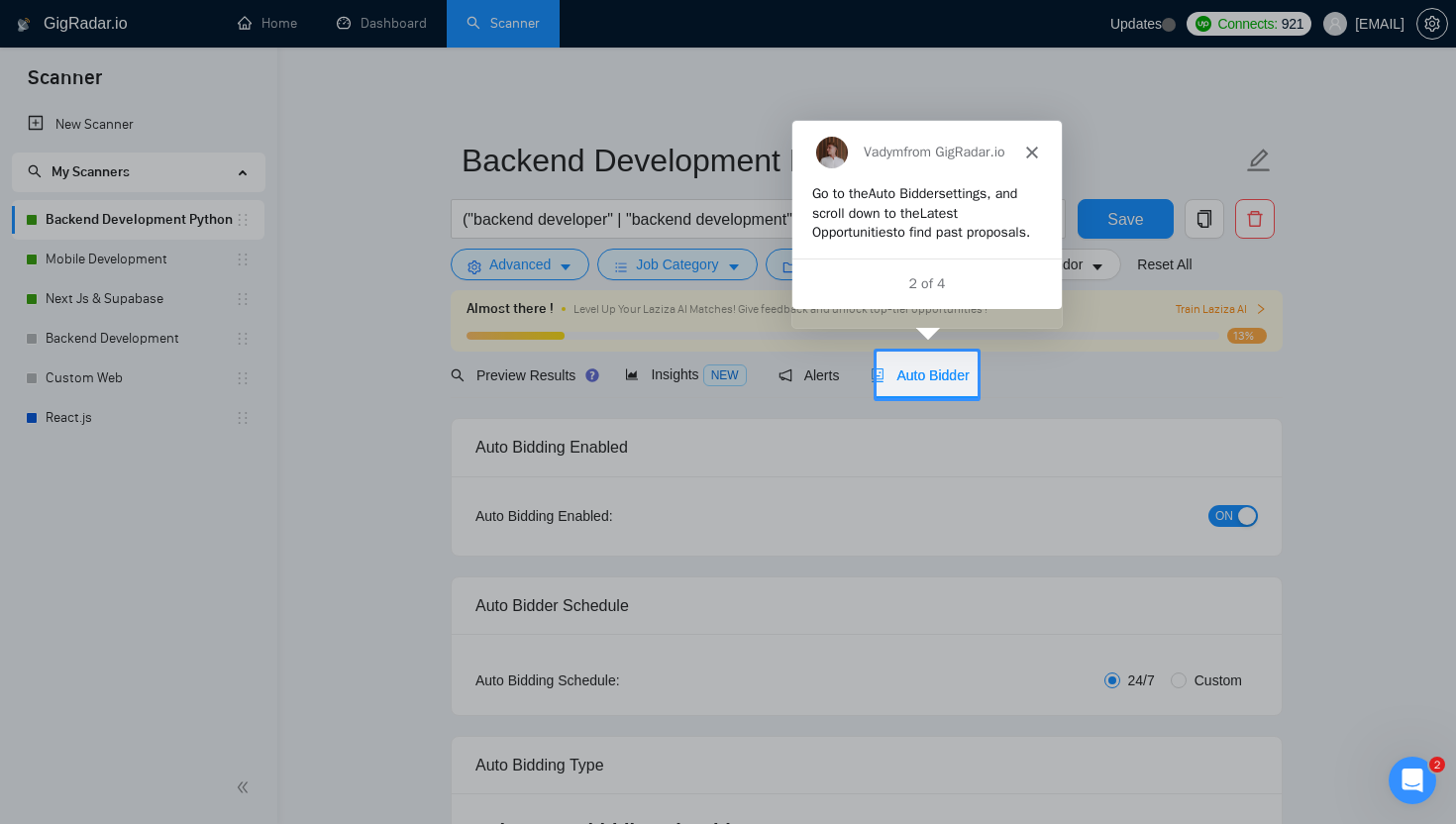click on "Vadym  from GigRadar.io" at bounding box center [925, 151] 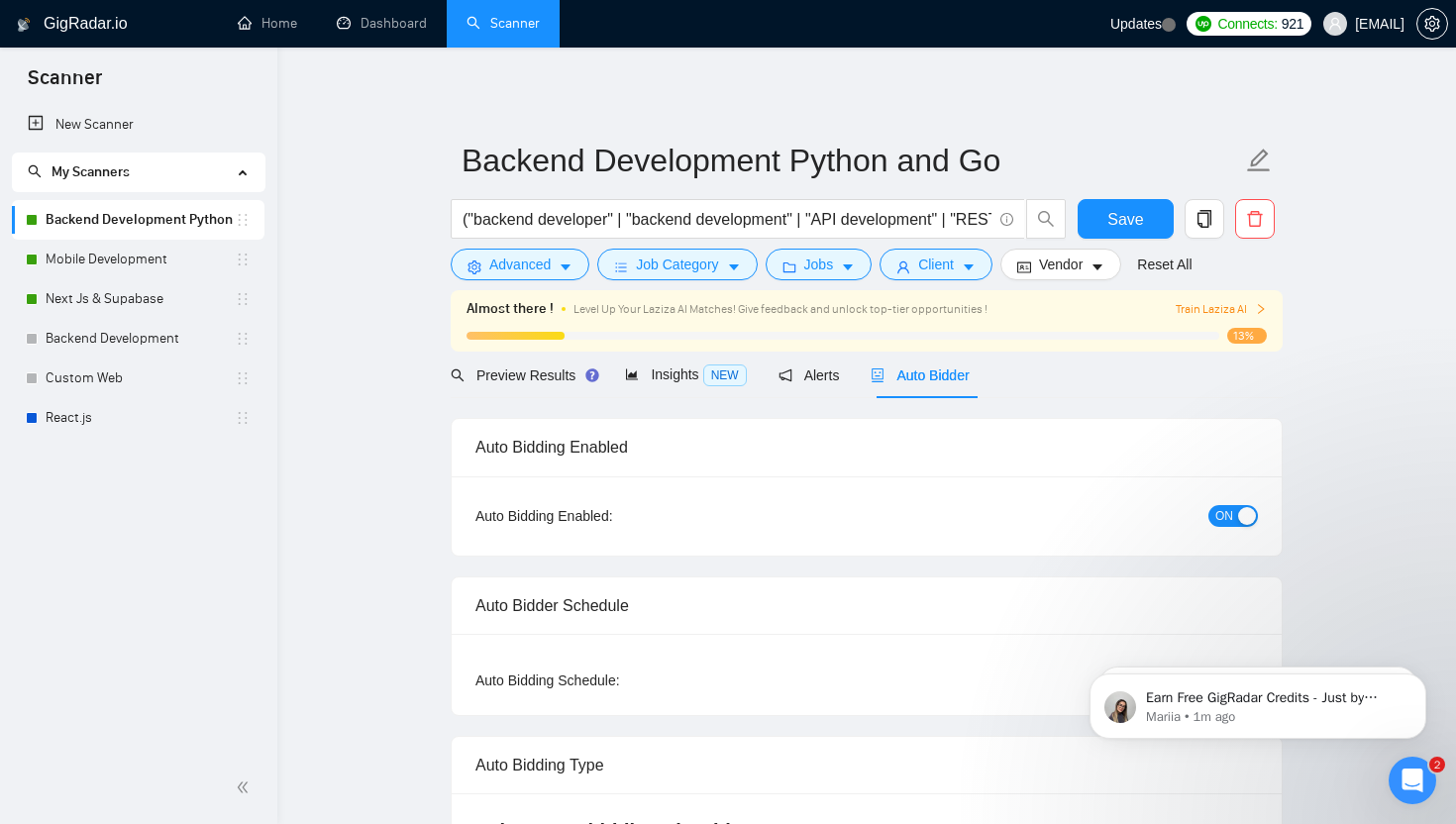 scroll, scrollTop: 0, scrollLeft: 0, axis: both 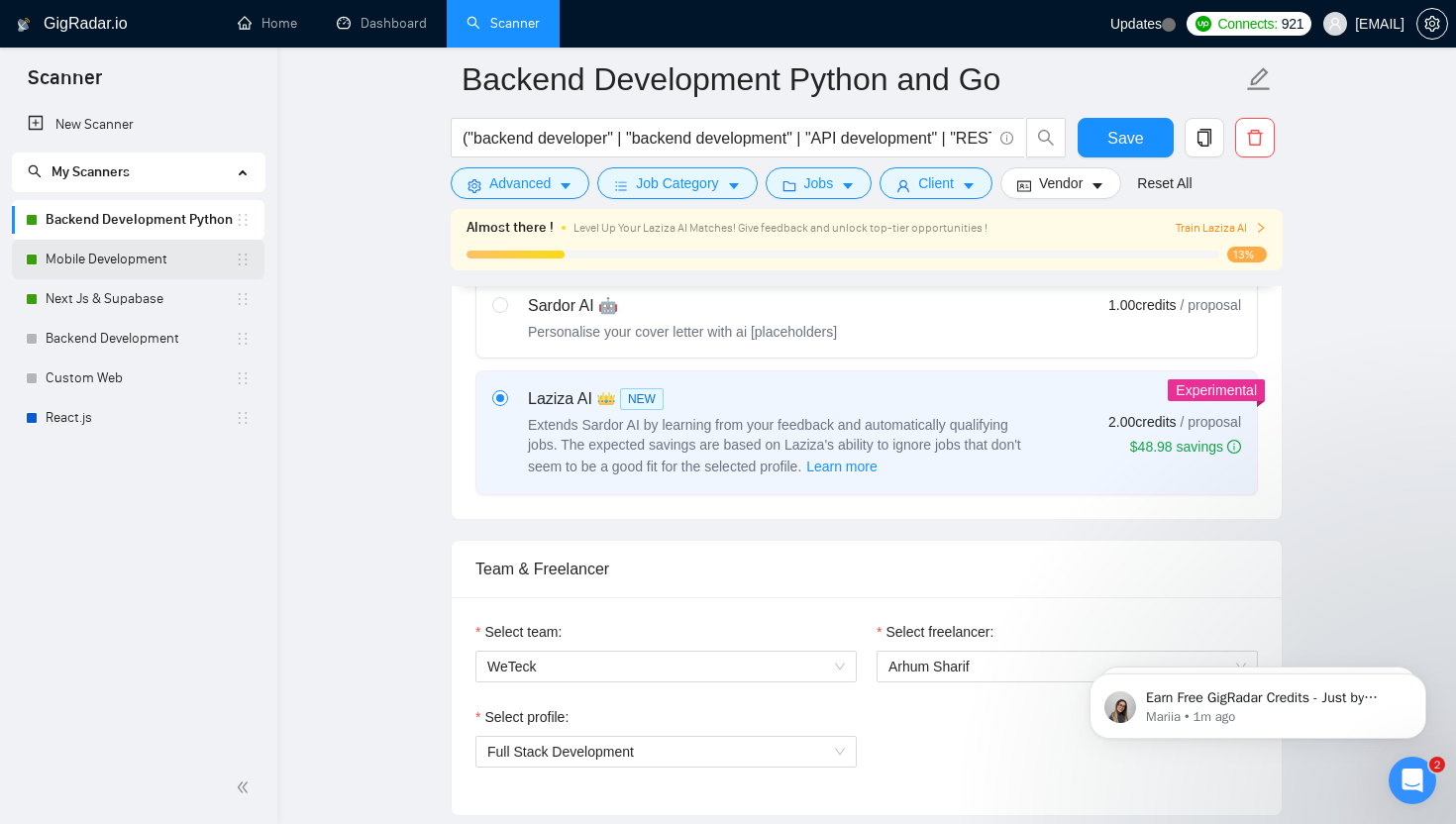 click on "Mobile Development" at bounding box center (140, 259) 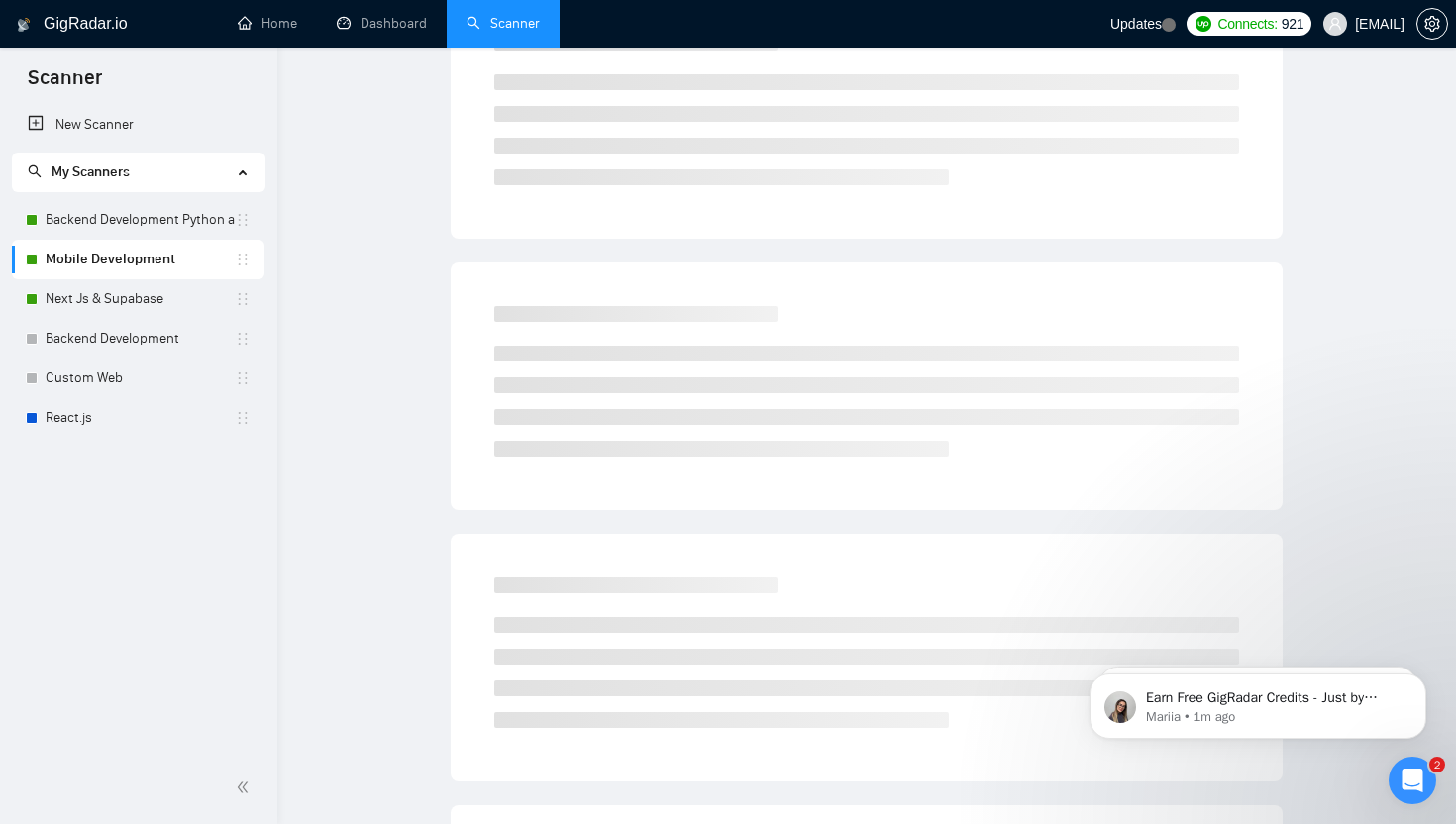 scroll, scrollTop: 0, scrollLeft: 0, axis: both 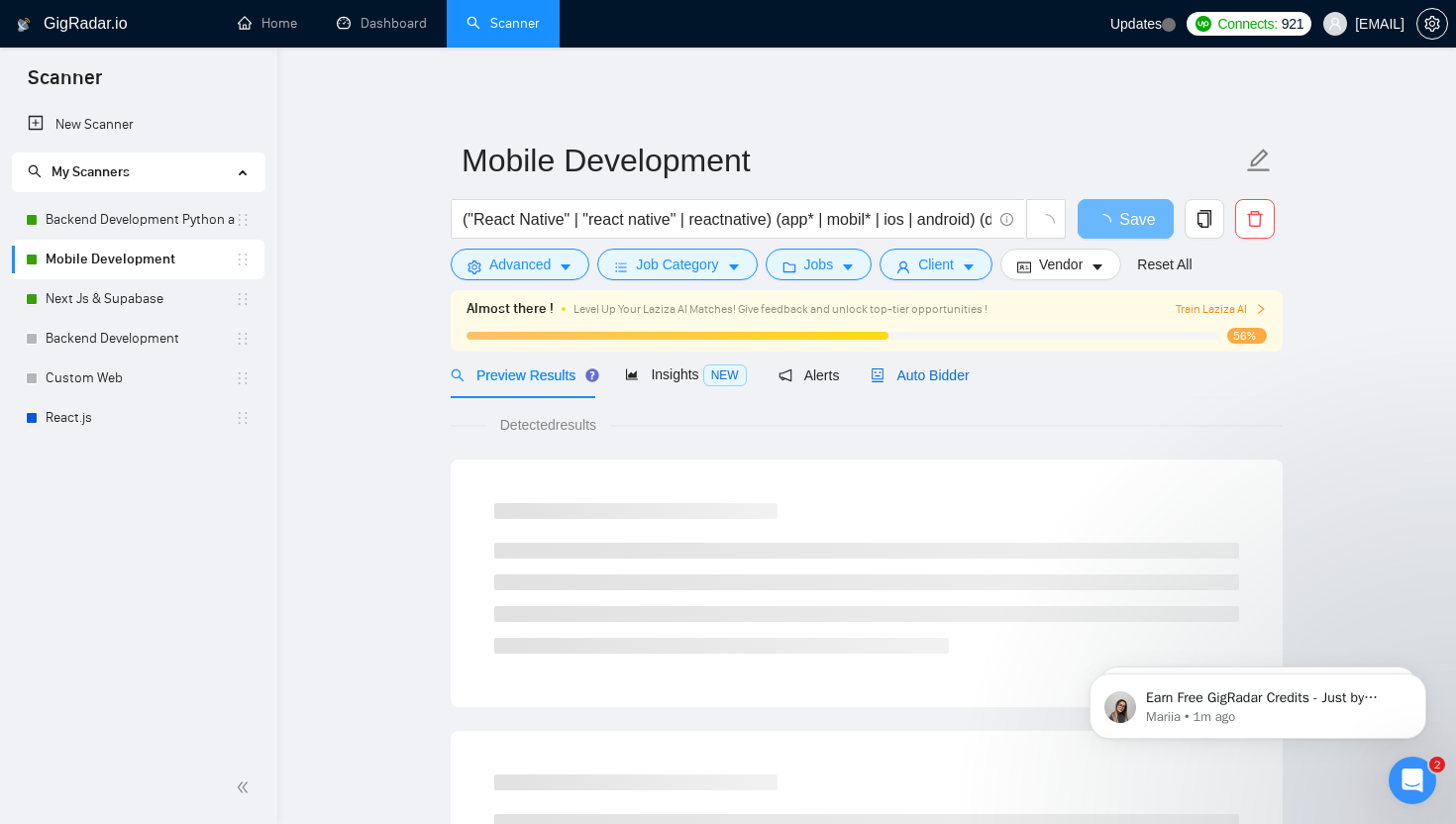 click on "Auto Bidder" at bounding box center (919, 375) 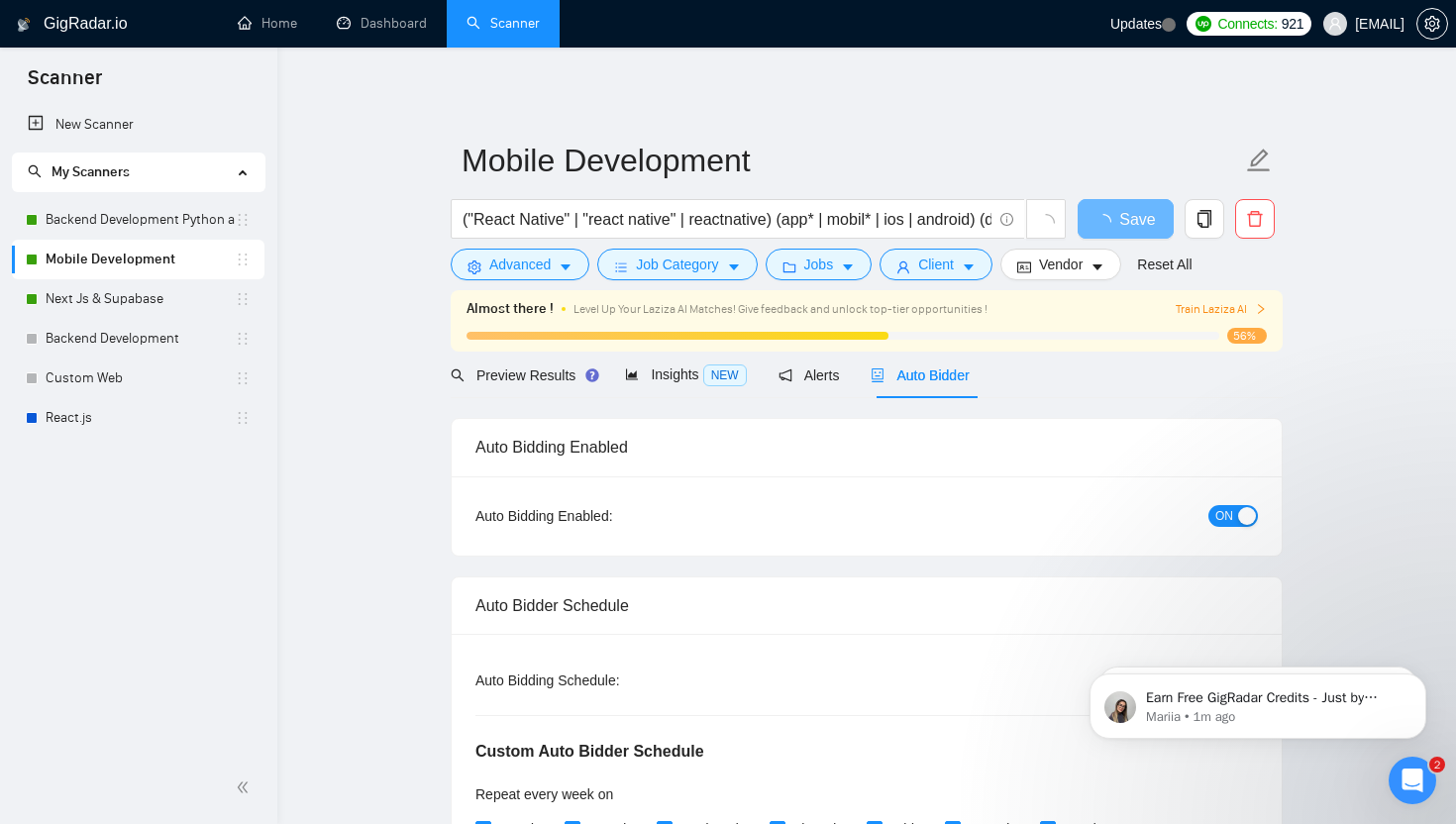 type 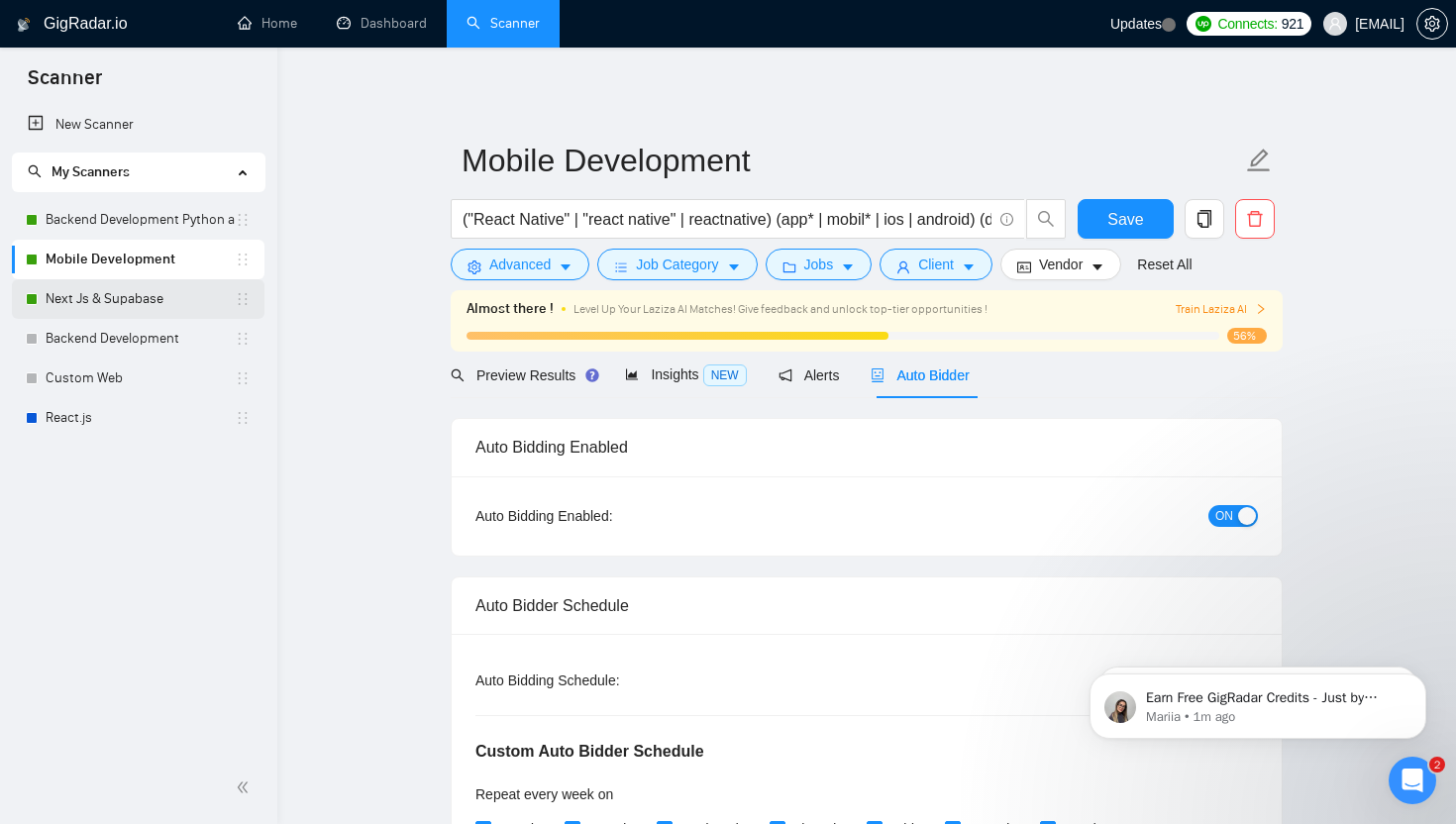 click on "Next Js & Supabase" at bounding box center [140, 299] 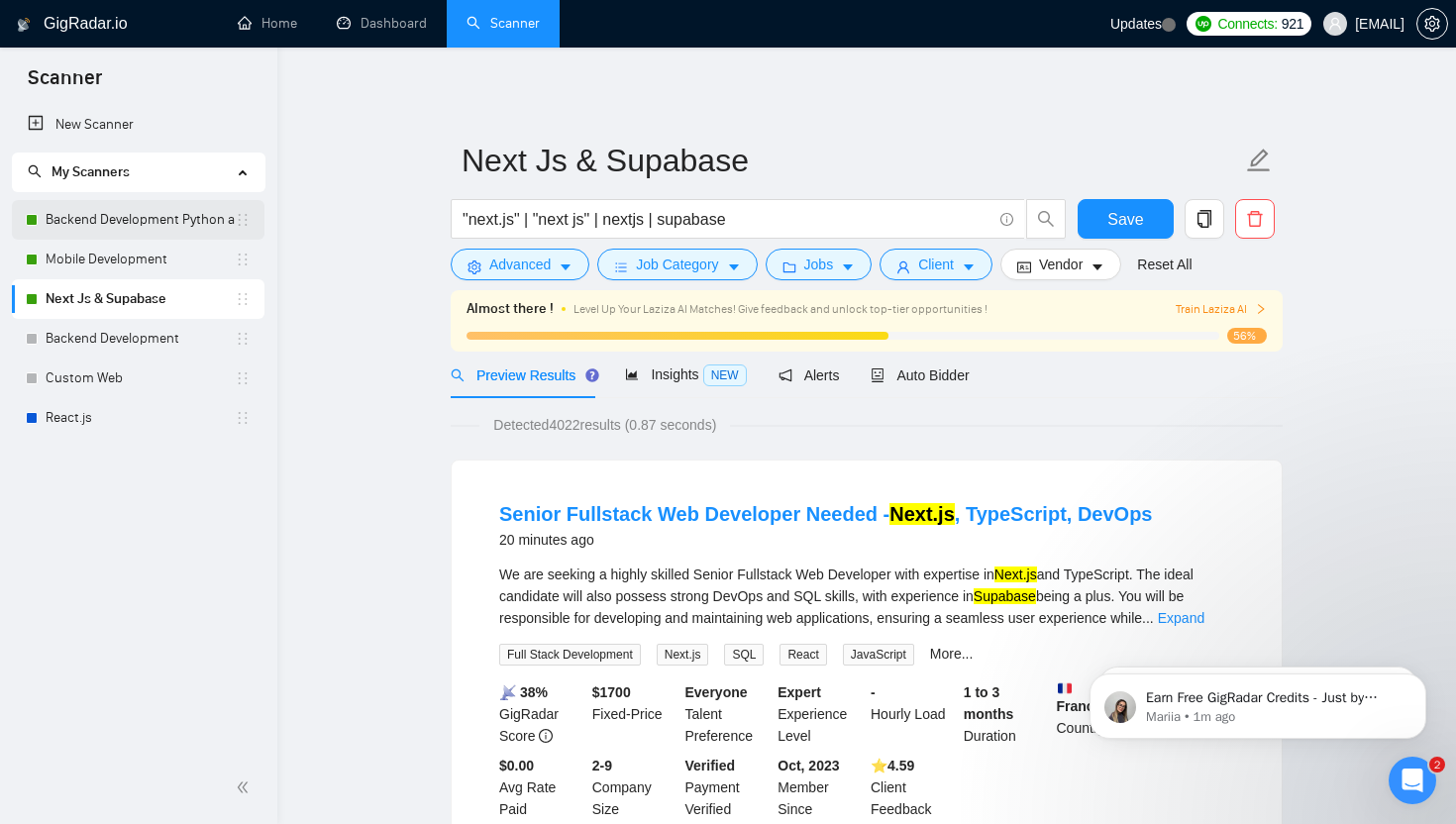 click on "Backend Development Python and Go" at bounding box center [140, 220] 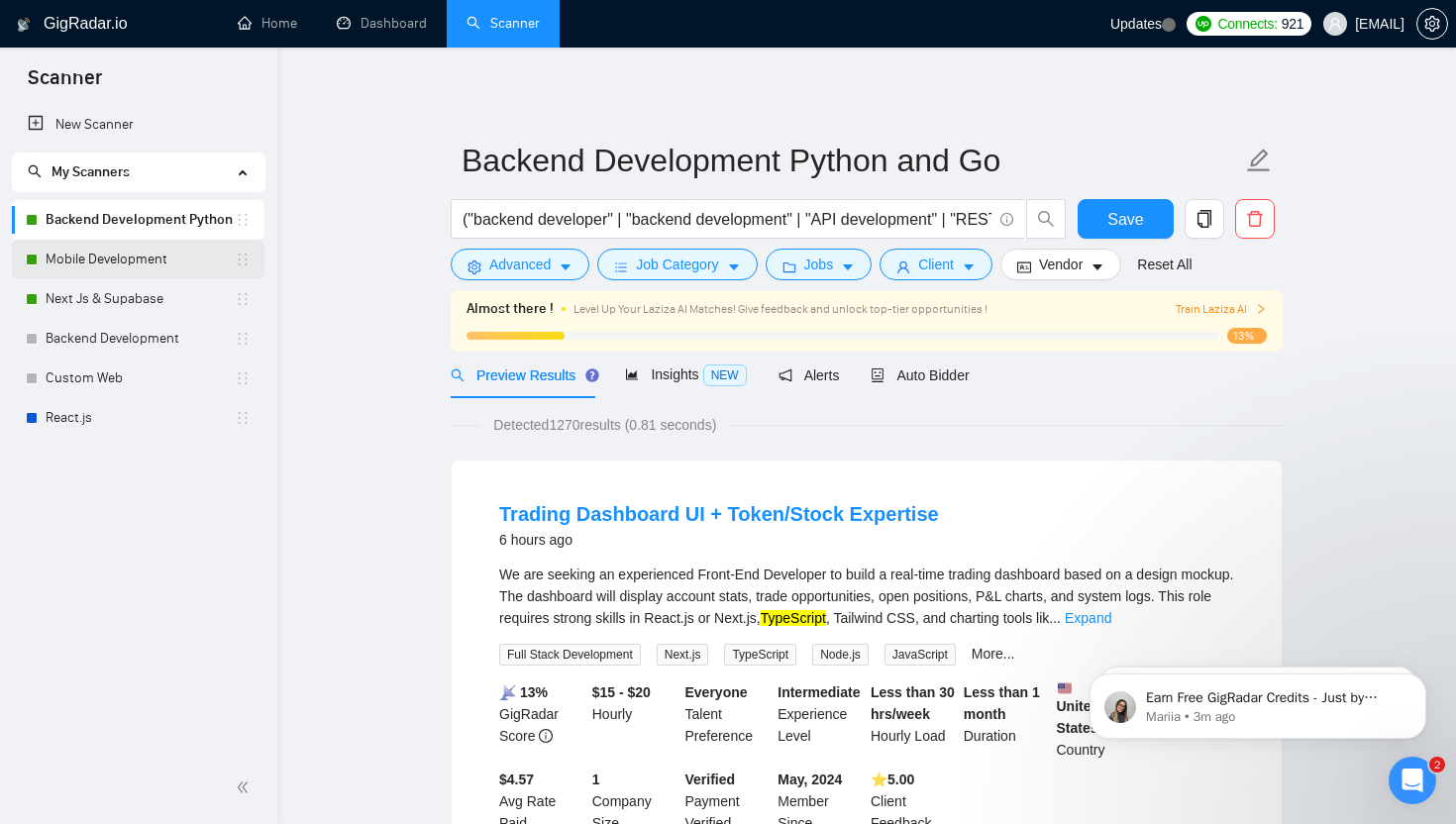 click on "Mobile Development" at bounding box center [140, 259] 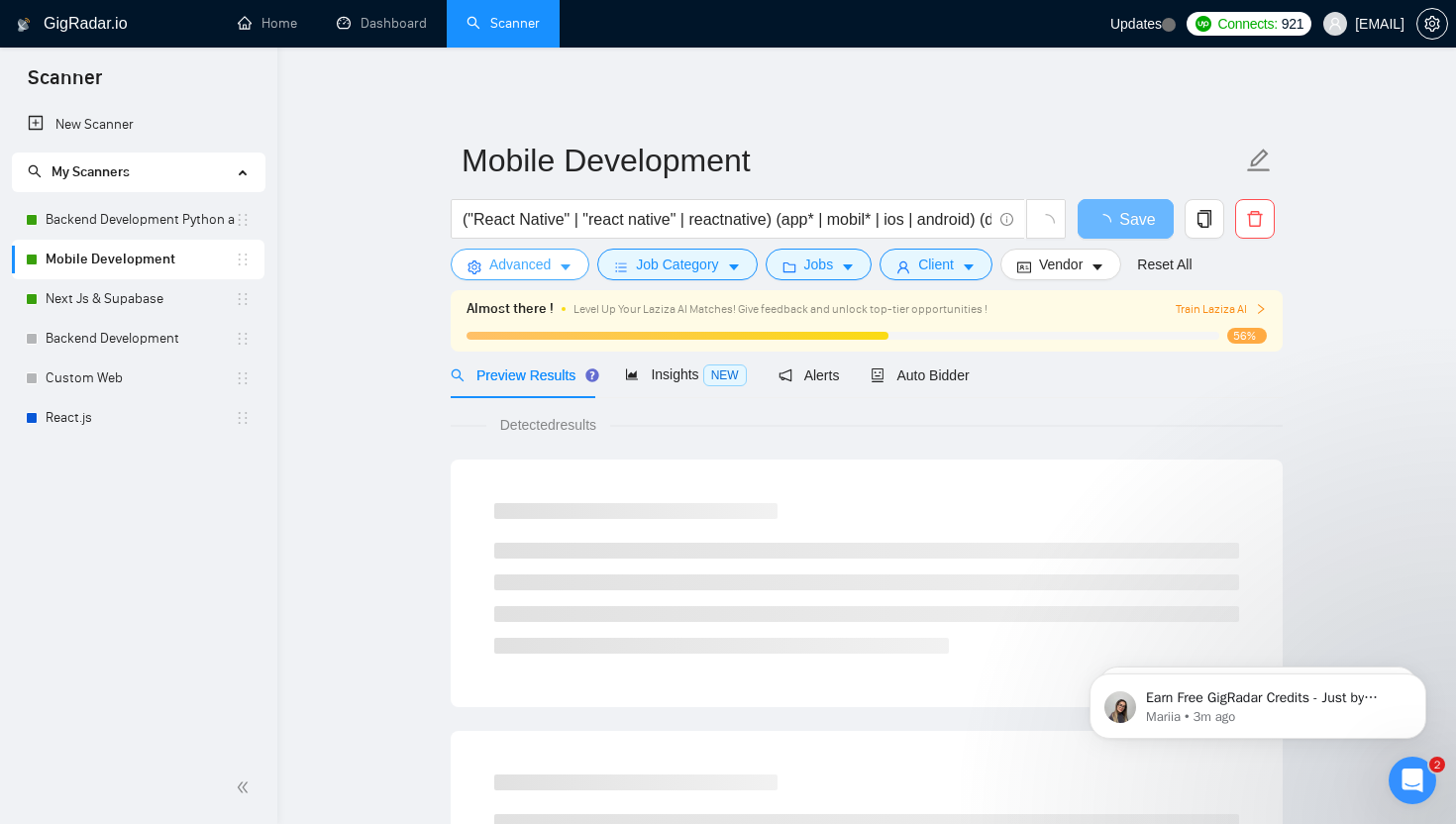click on "Advanced" at bounding box center [520, 264] 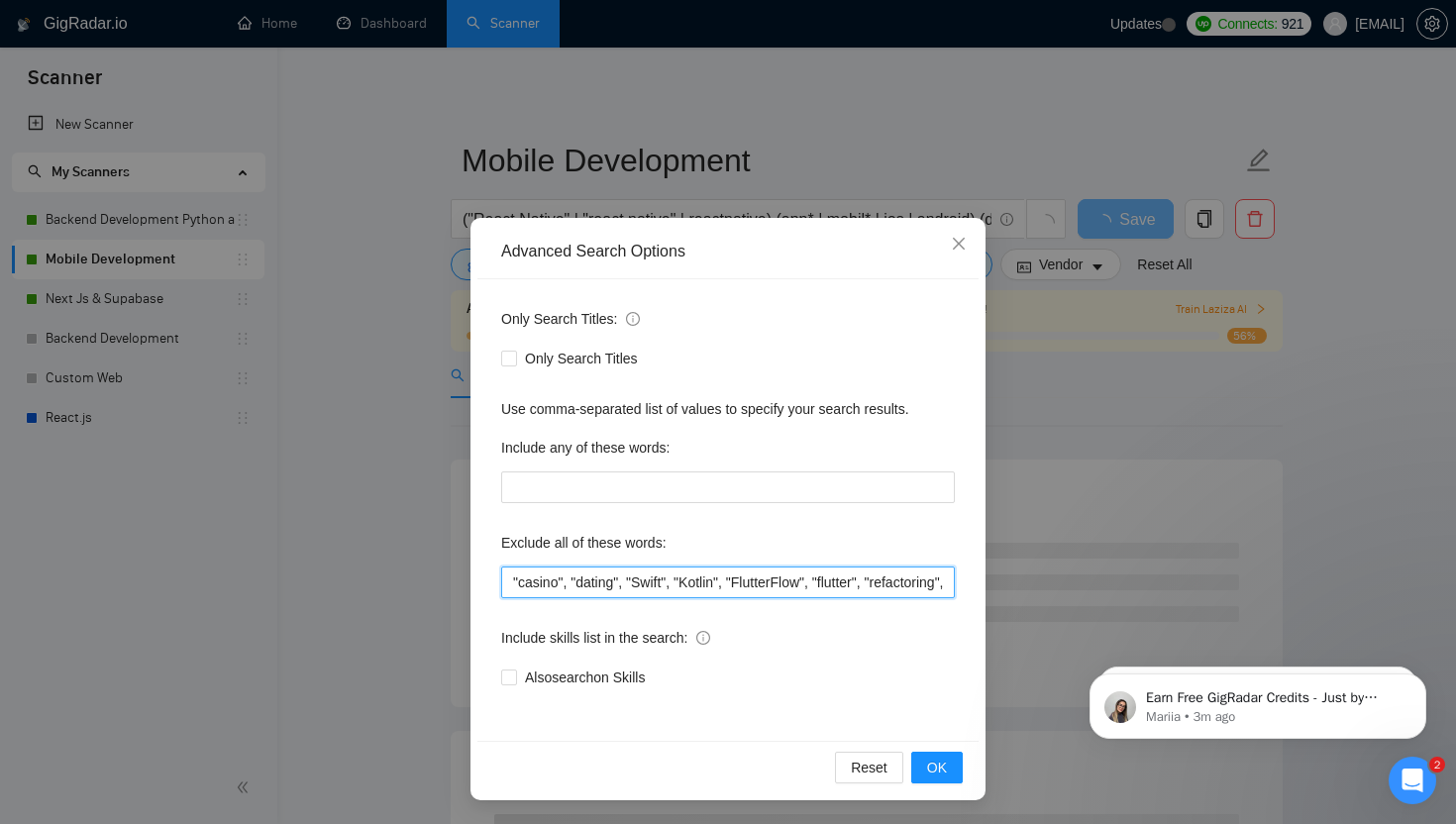 click on ""casino", "dating", "Swift", "Kotlin", "FlutterFlow", "flutter", "refactoring", "Full-Time", "full time" , "this job is not open to teams", "this job is not open to agency", "this job is not open to companies", "NO AGENCY", "Freelancers Only", "NOT AGENCY", "no agency", "no agencies", "individual only", "freelancers only", "No Agencies!", "independent contractors only", "***Freelancers Only," "/Freelancers Only", ".Freelancers Only", ",Freelancers Only.", "Smart Contracts", "smart contracts", "Smart contract", "on-site", "on site"" at bounding box center (728, 582) 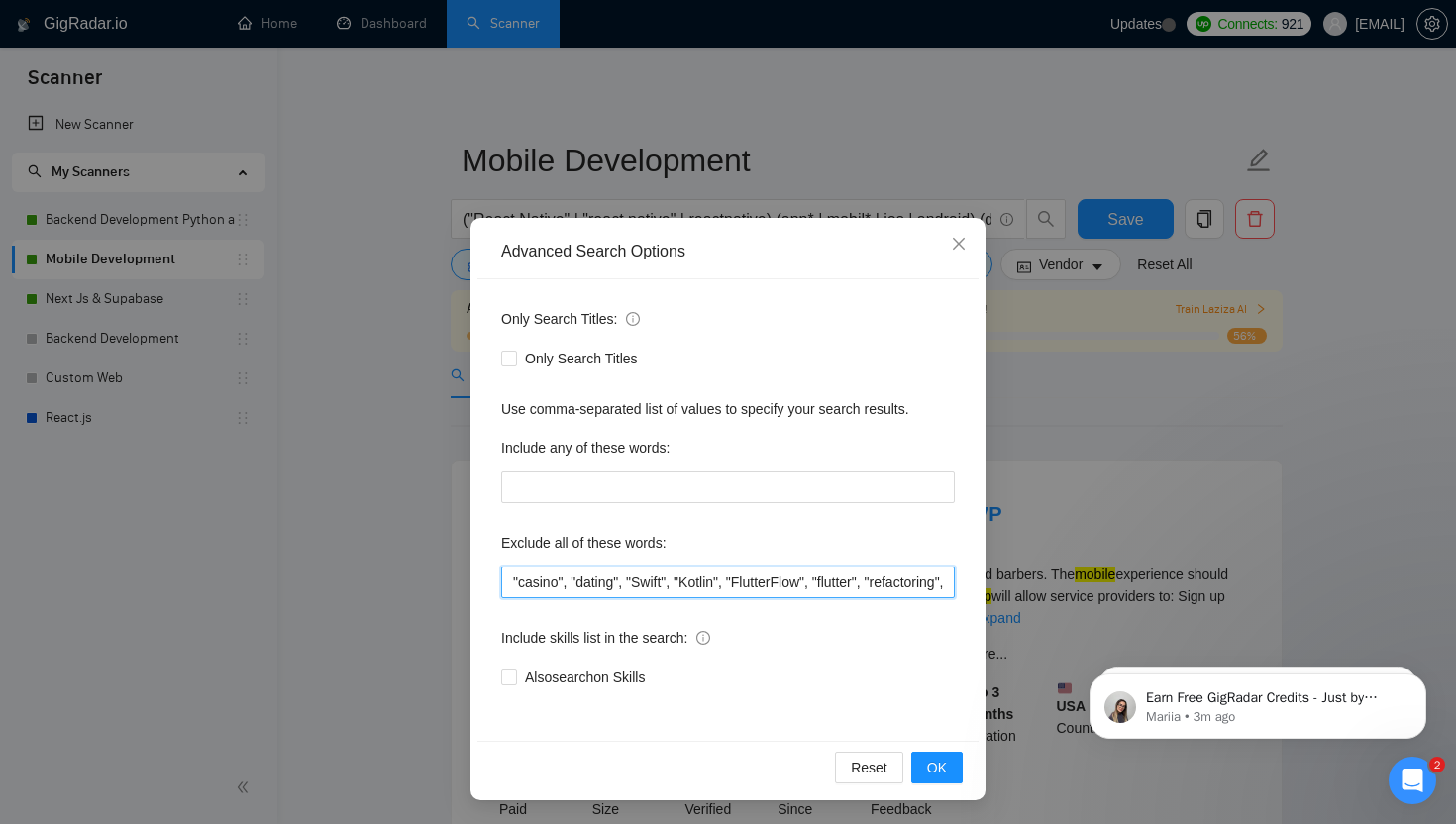 click on ""casino", "dating", "Swift", "Kotlin", "FlutterFlow", "flutter", "refactoring", "Full-Time", "full time" , "this job is not open to teams", "this job is not open to agency", "this job is not open to companies", "NO AGENCY", "Freelancers Only", "NOT AGENCY", "no agency", "no agencies", "individual only", "freelancers only", "No Agencies!", "independent contractors only", "***Freelancers Only," "/Freelancers Only", ".Freelancers Only", ",Freelancers Only.", "Smart Contracts", "smart contracts", "Smart contract", "on-site", "on site"" at bounding box center (728, 582) 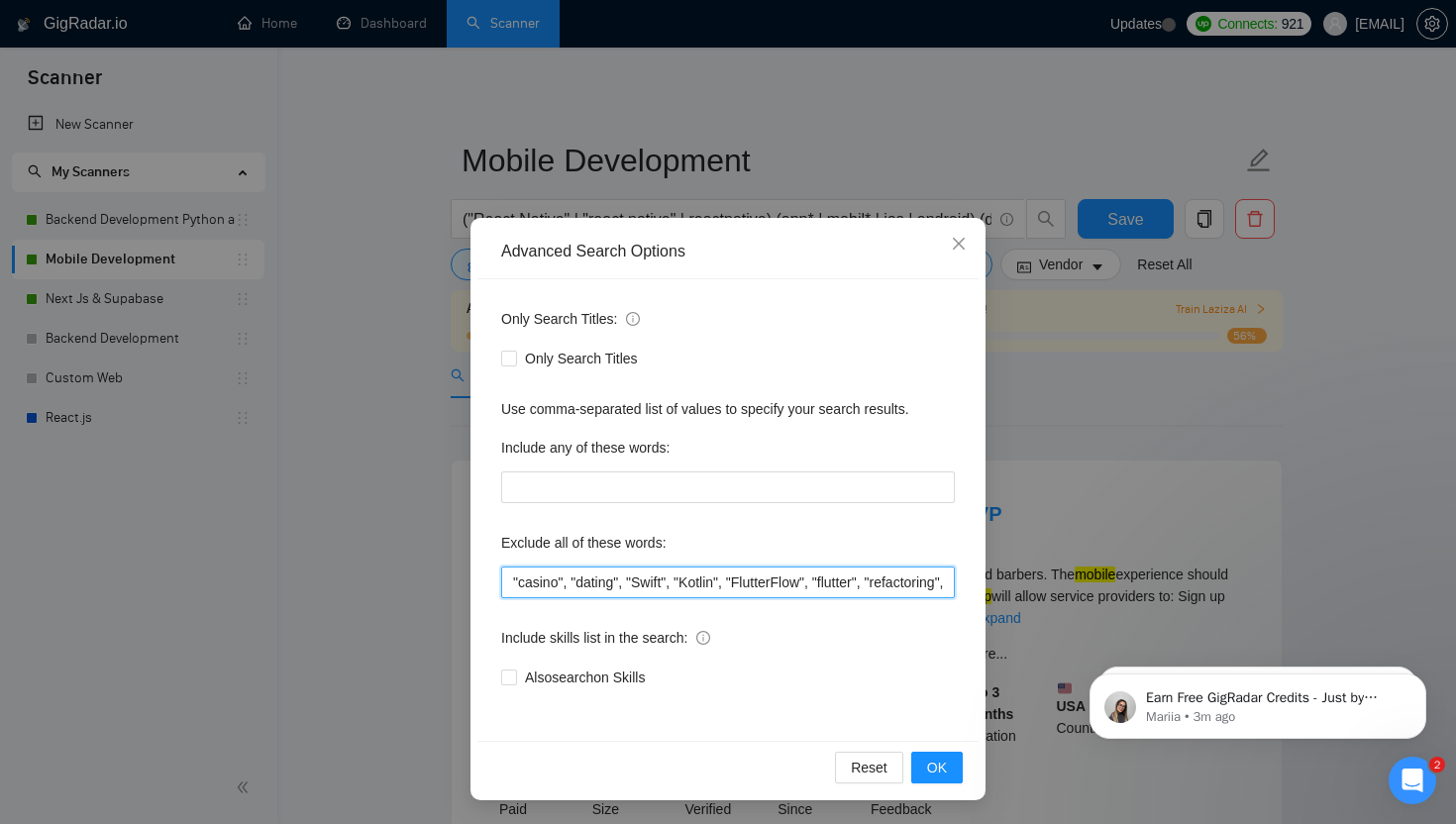 click on ""casino", "dating", "Swift", "Kotlin", "FlutterFlow", "flutter", "refactoring", "Full-Time", "full time" , "this job is not open to teams", "this job is not open to agency", "this job is not open to companies", "NO AGENCY", "Freelancers Only", "NOT AGENCY", "no agency", "no agencies", "individual only", "freelancers only", "No Agencies!", "independent contractors only", "***Freelancers Only," "/Freelancers Only", ".Freelancers Only", ",Freelancers Only.", "Smart Contracts", "smart contracts", "Smart contract", "on-site", "on site"" at bounding box center (728, 582) 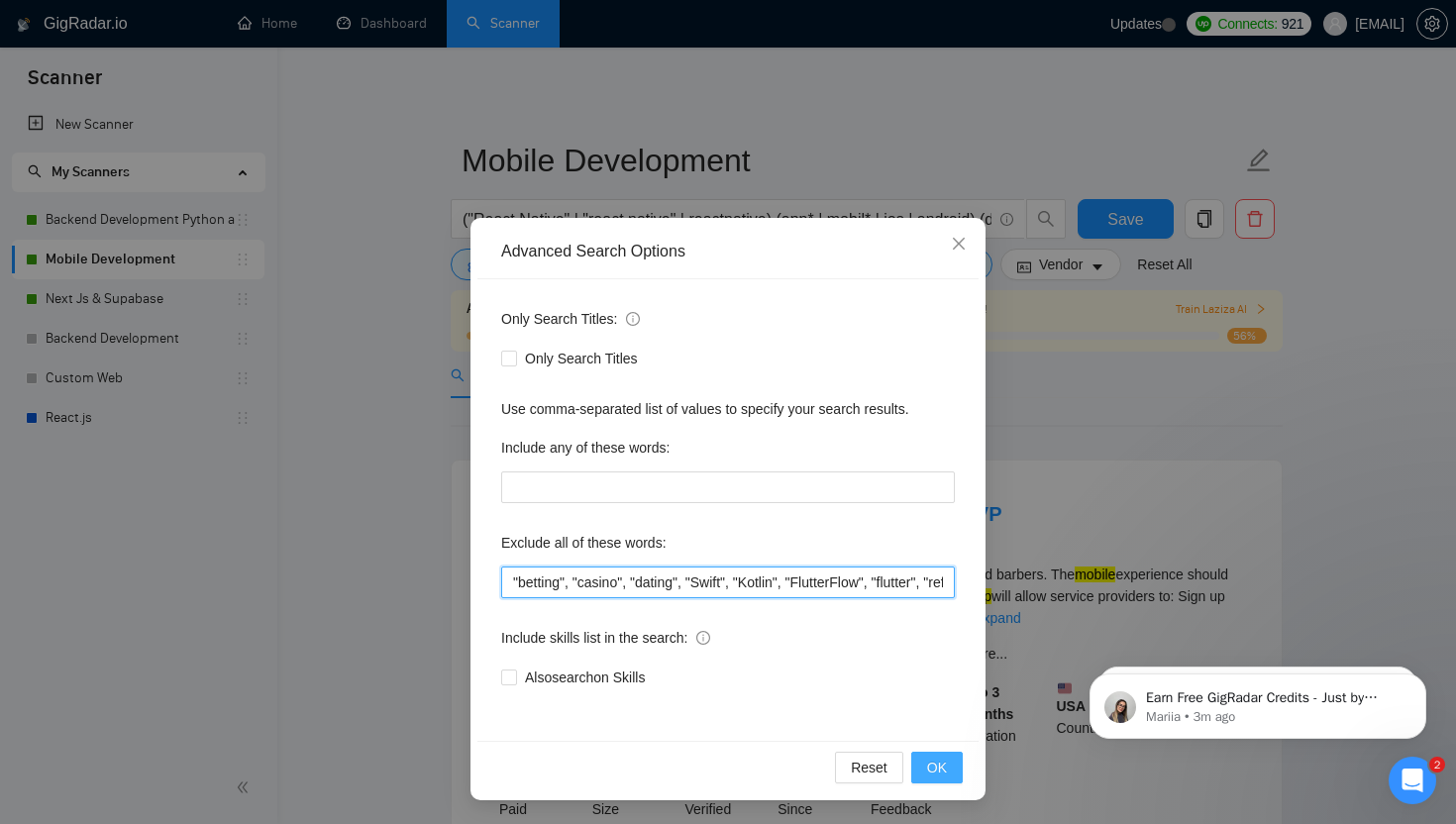 type on ""betting", "casino", "dating", "Swift", "Kotlin", "FlutterFlow", "flutter", "refactoring", "Full-Time", "full time" , "this job is not open to teams", "this job is not open to agency", "this job is not open to companies", "NO AGENCY", "Freelancers Only", "NOT AGENCY", "no agency", "no agencies", "individual only", "freelancers only", "No Agencies!", "independent contractors only", "***Freelancers Only," "/Freelancers Only", ".Freelancers Only", ",Freelancers Only.", "Smart Contracts", "smart contracts", "Smart contract", "on-site", "on site"" 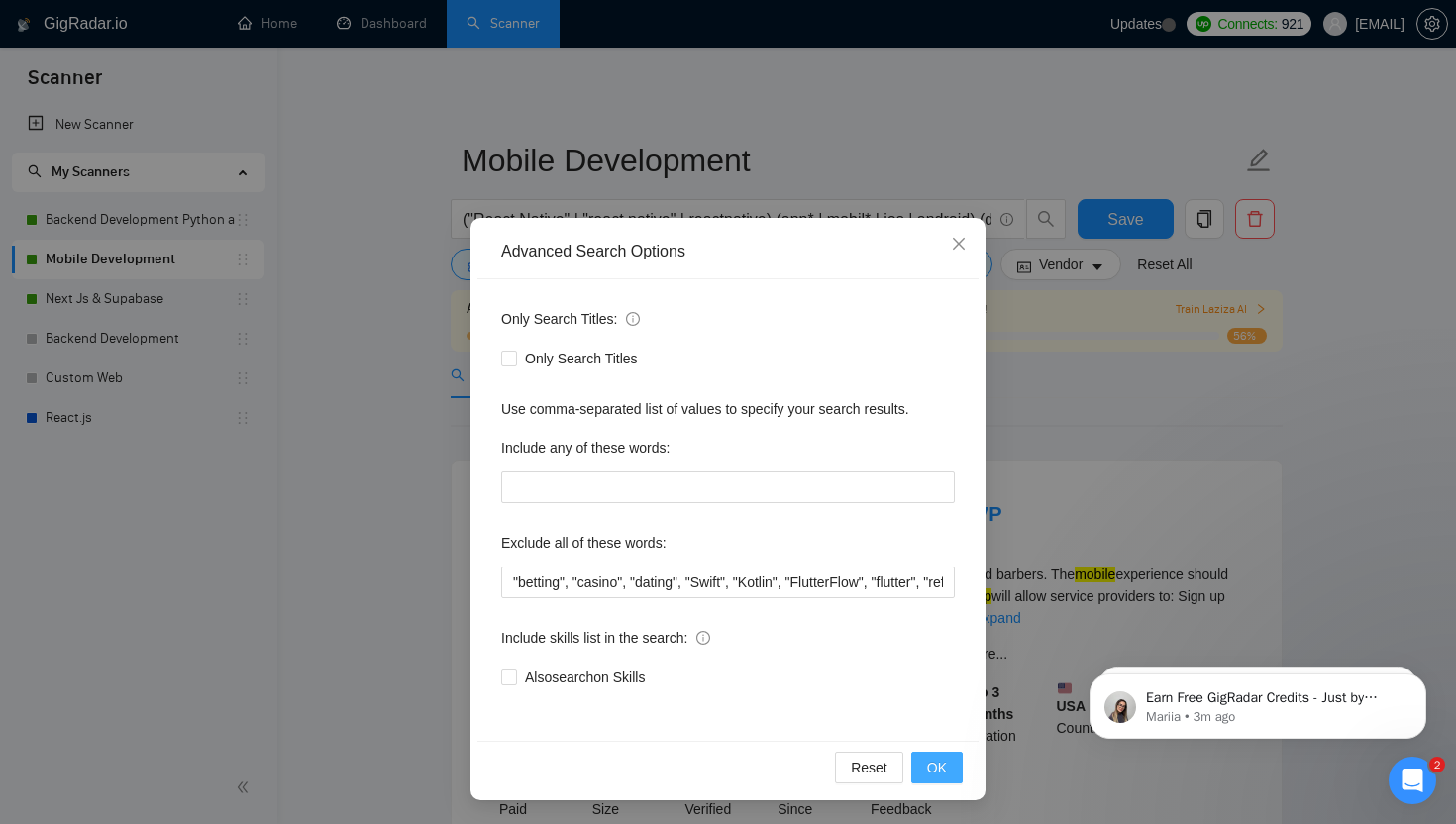 click on "OK" at bounding box center (937, 768) 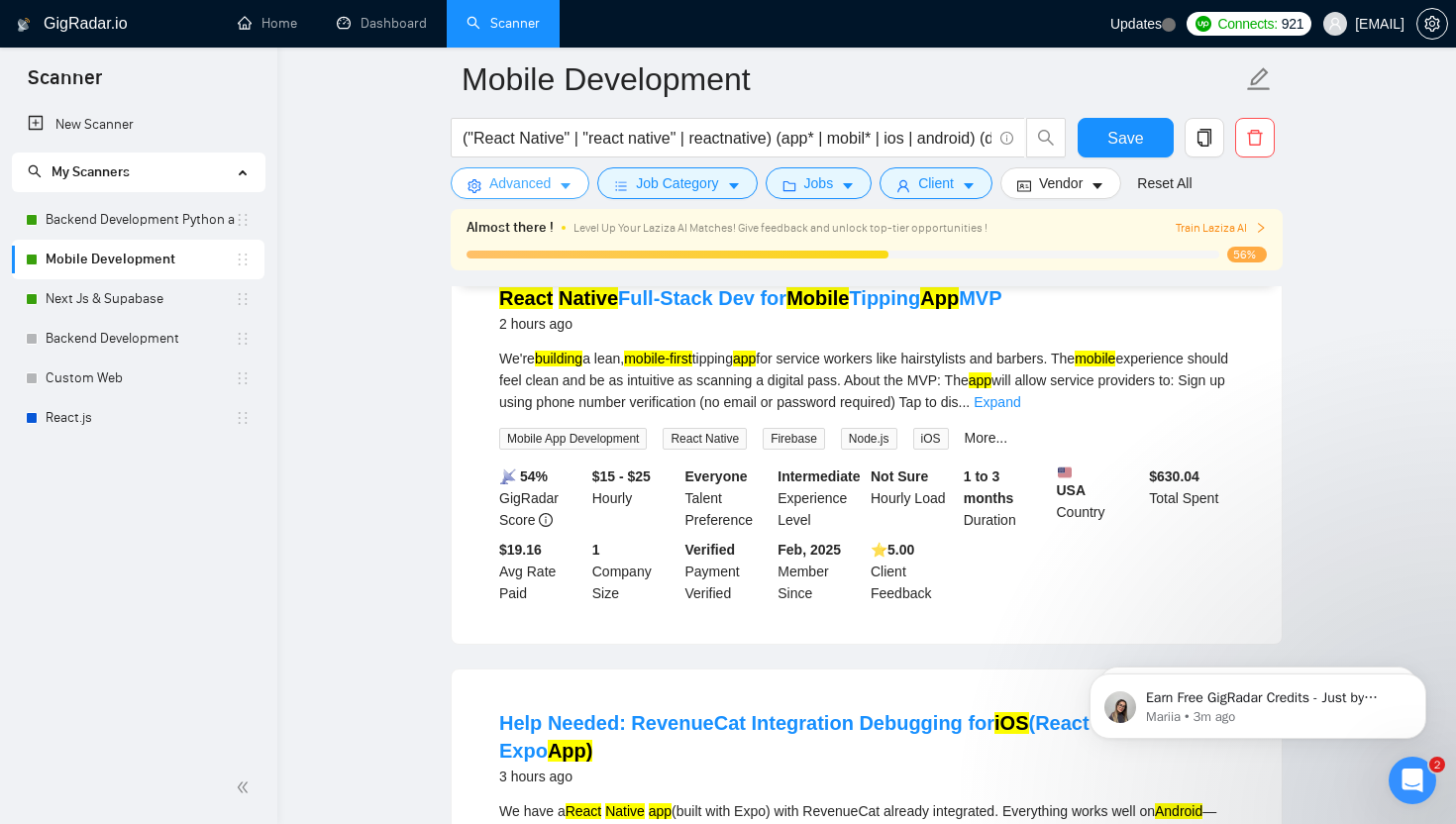 scroll, scrollTop: 0, scrollLeft: 0, axis: both 